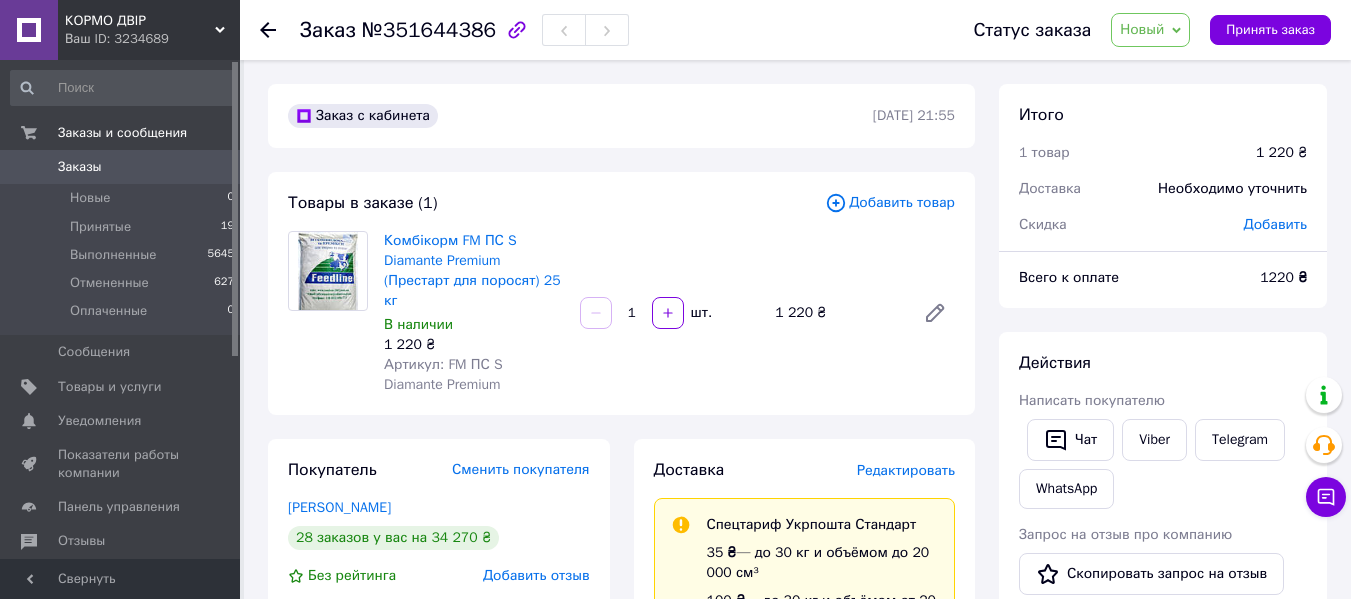 scroll, scrollTop: 962, scrollLeft: 0, axis: vertical 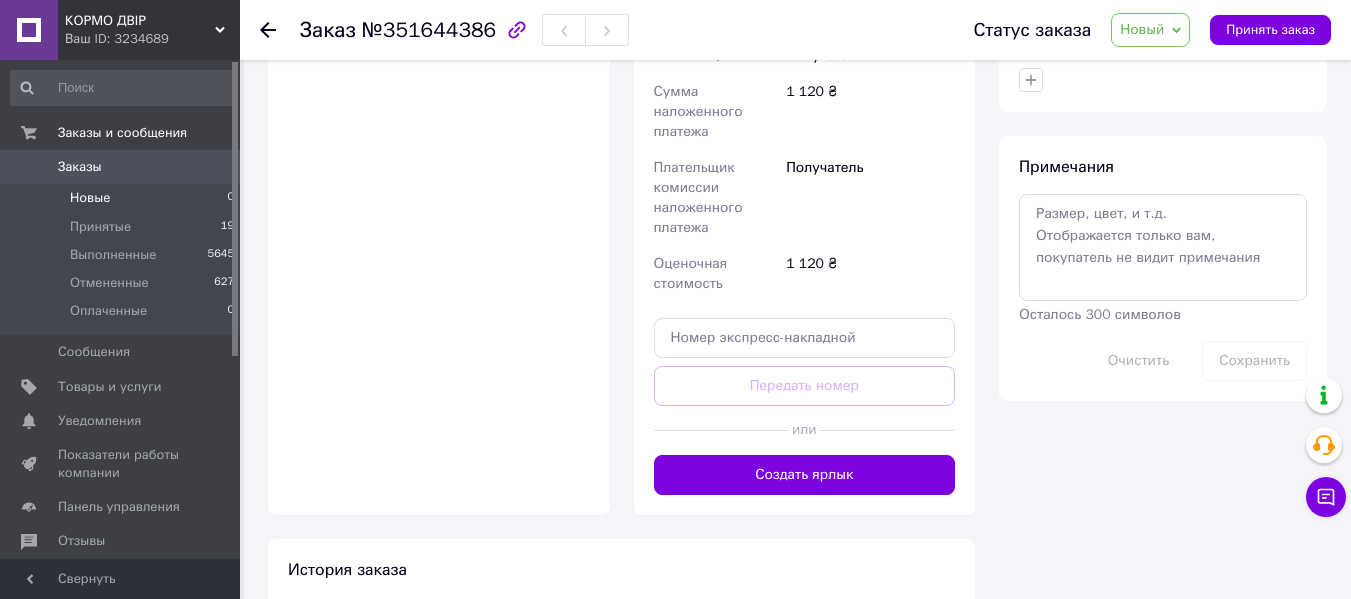 click on "Новые 0" at bounding box center (123, 198) 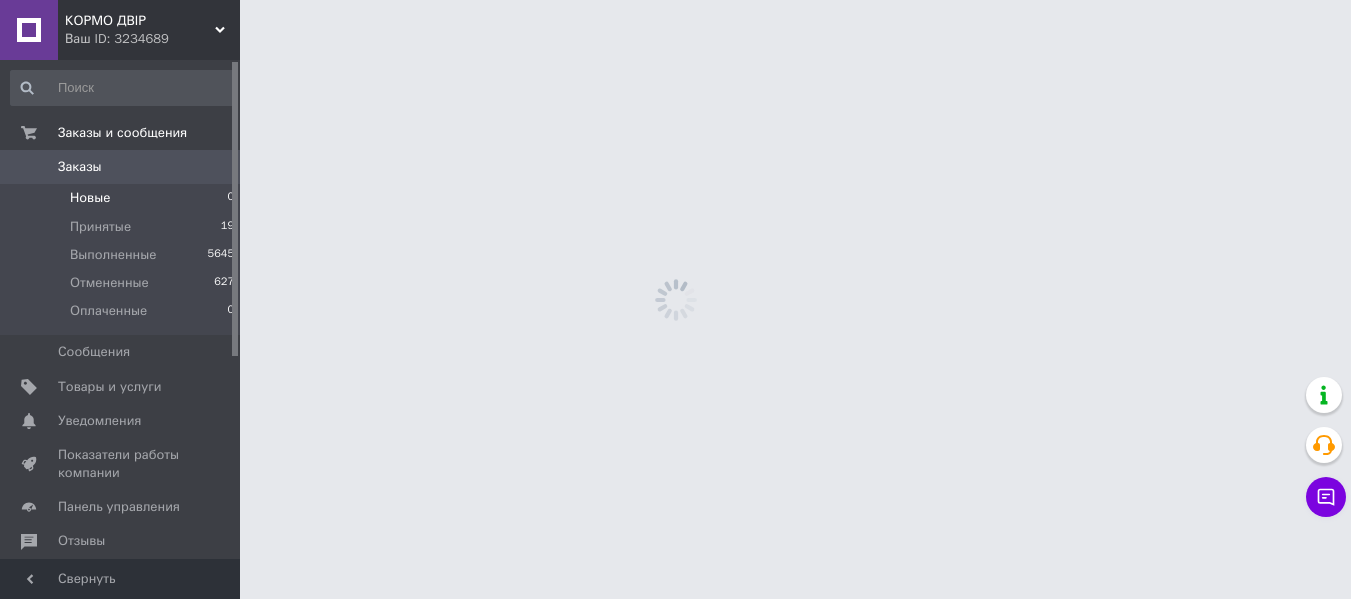 scroll, scrollTop: 0, scrollLeft: 0, axis: both 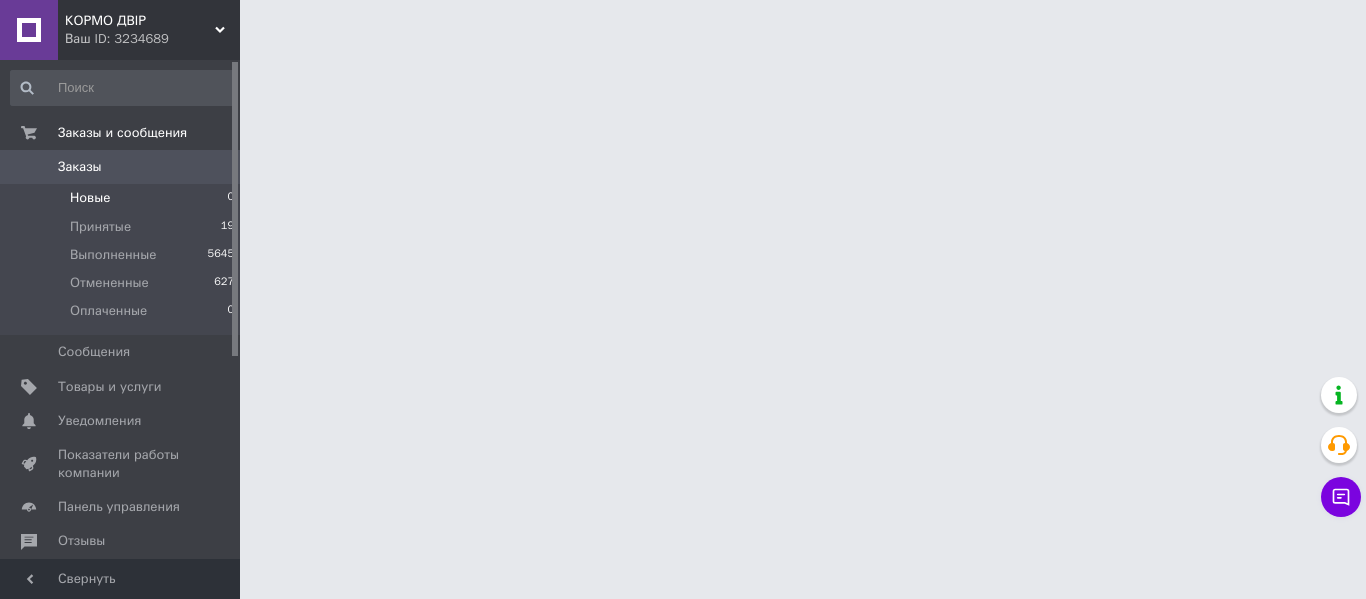 click on "Новые 0" at bounding box center [123, 198] 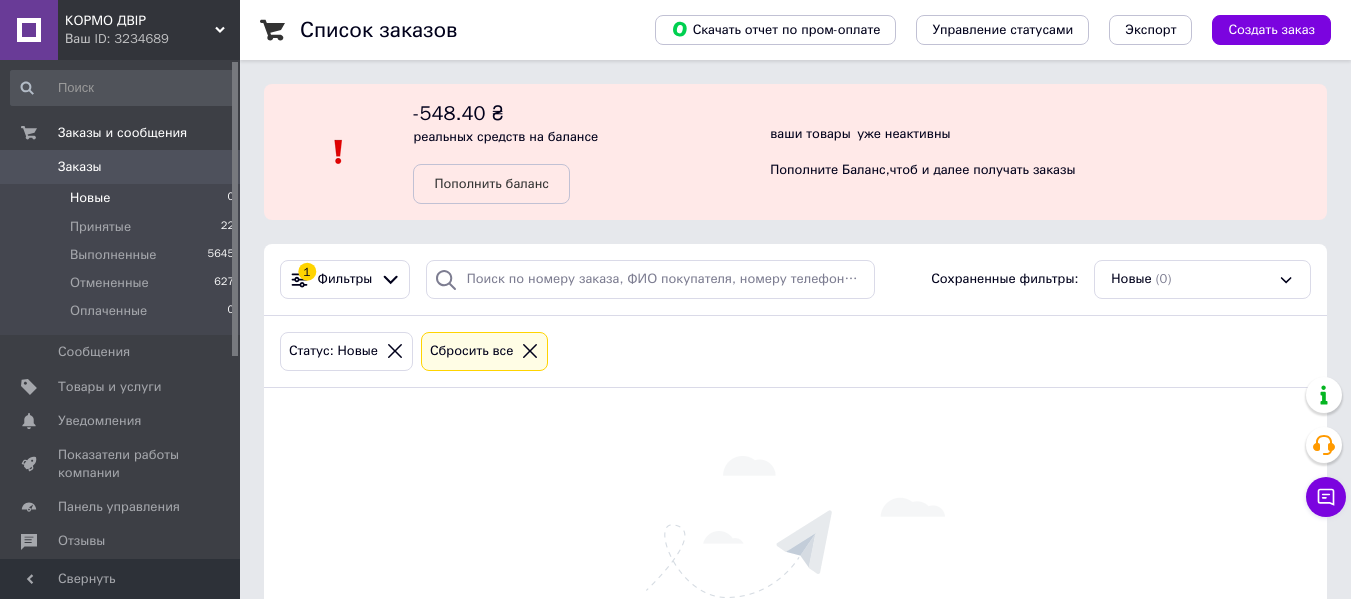 click on "Заказы" at bounding box center (121, 167) 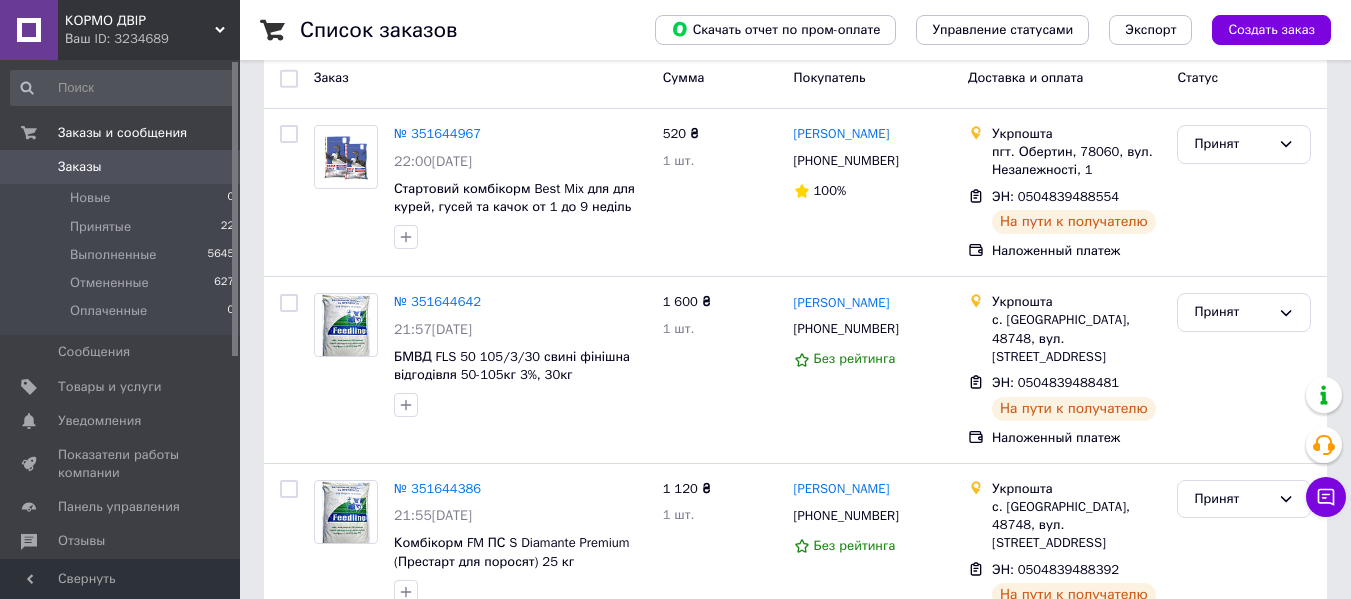 scroll, scrollTop: 287, scrollLeft: 0, axis: vertical 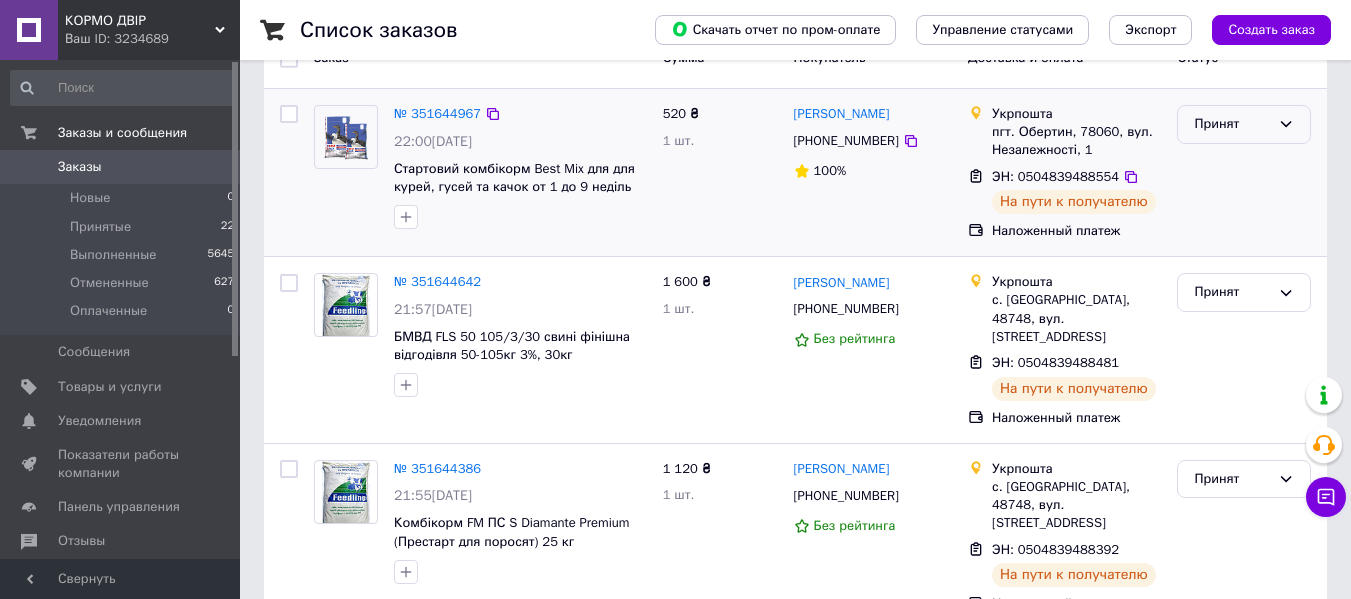 click on "Принят" at bounding box center [1244, 124] 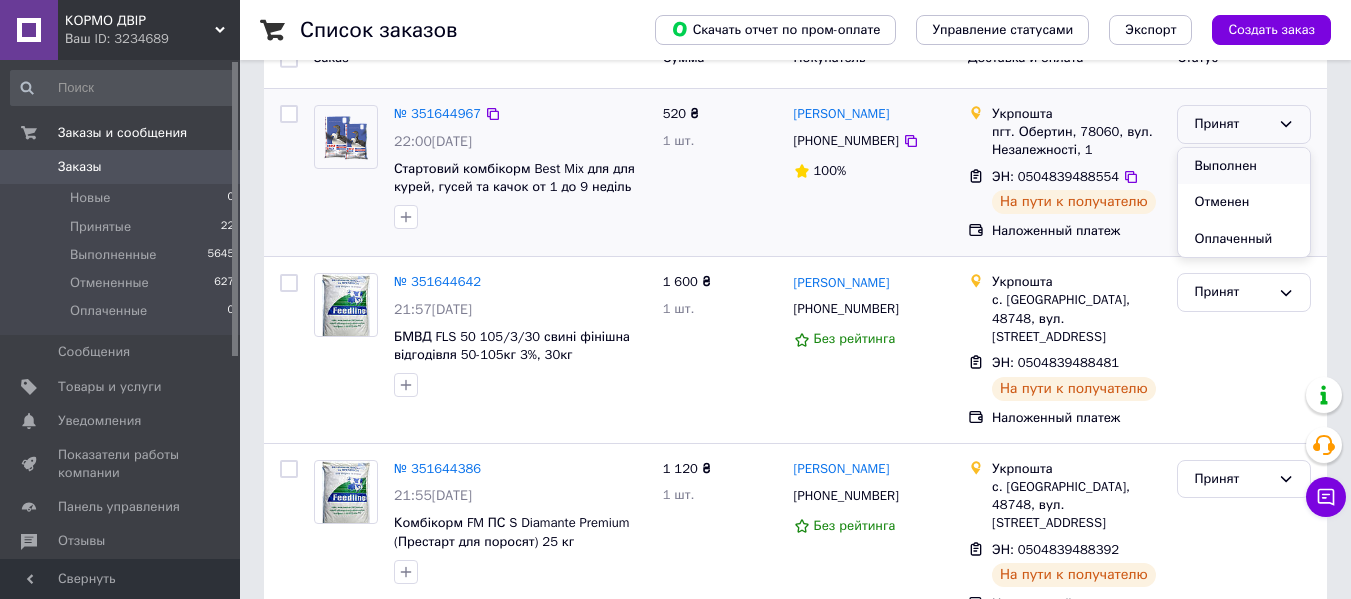 click on "Выполнен" at bounding box center (1244, 166) 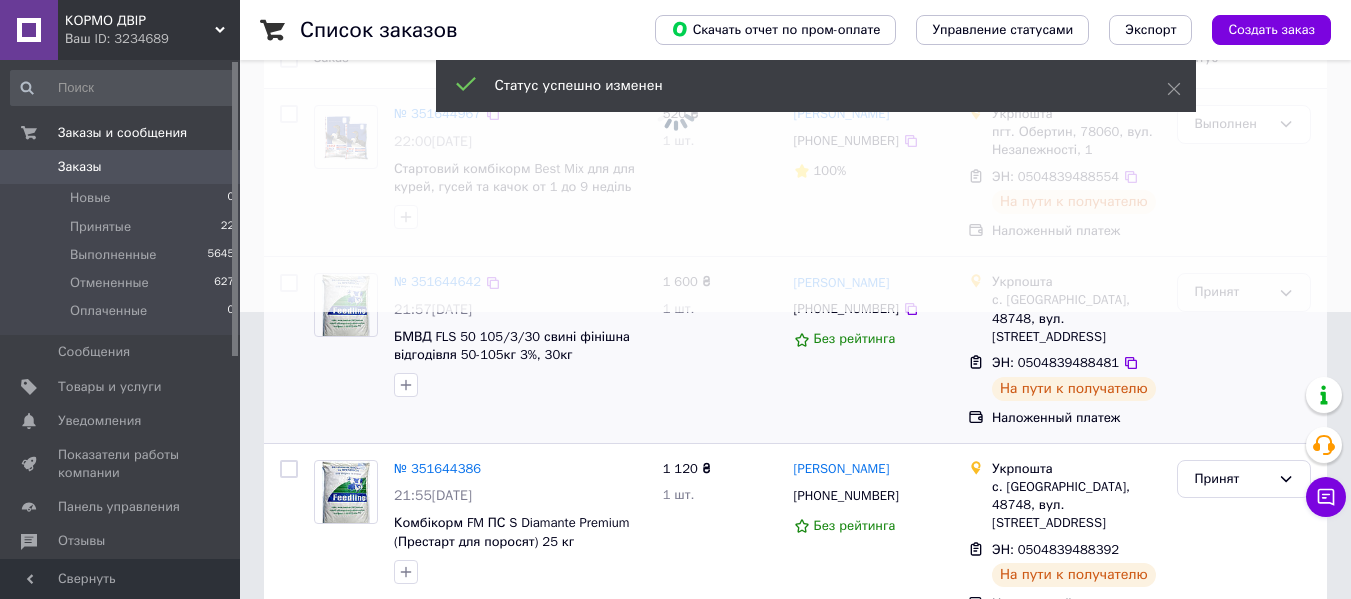 click at bounding box center [675, 12] 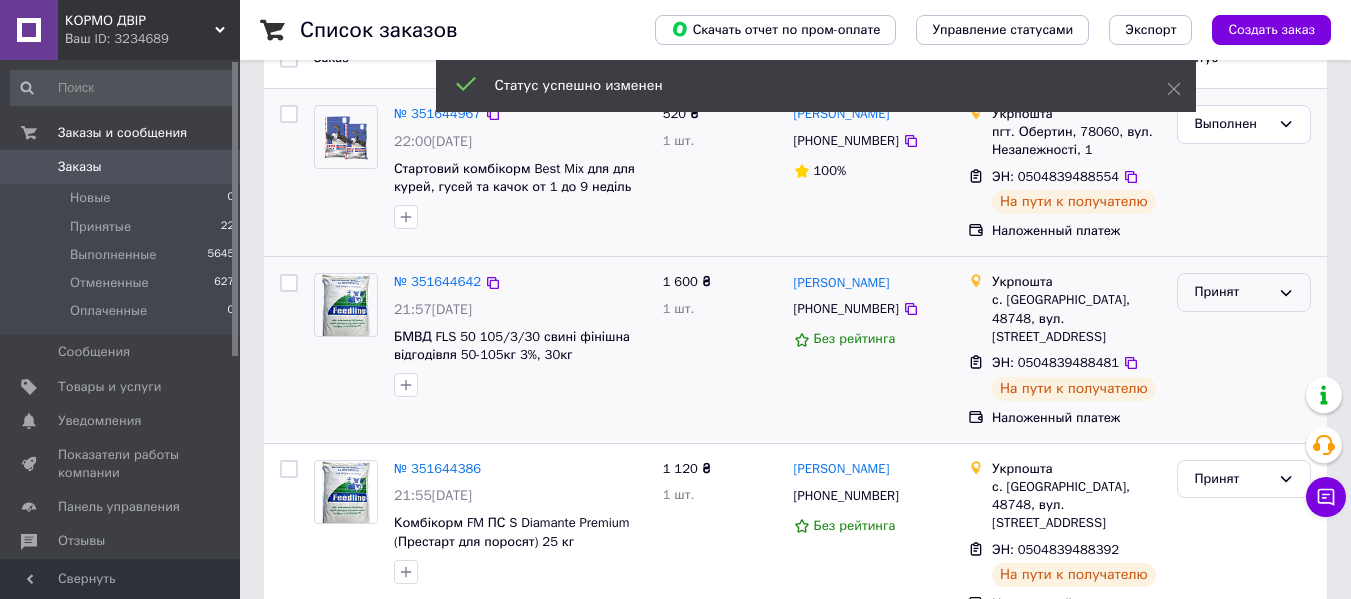 click 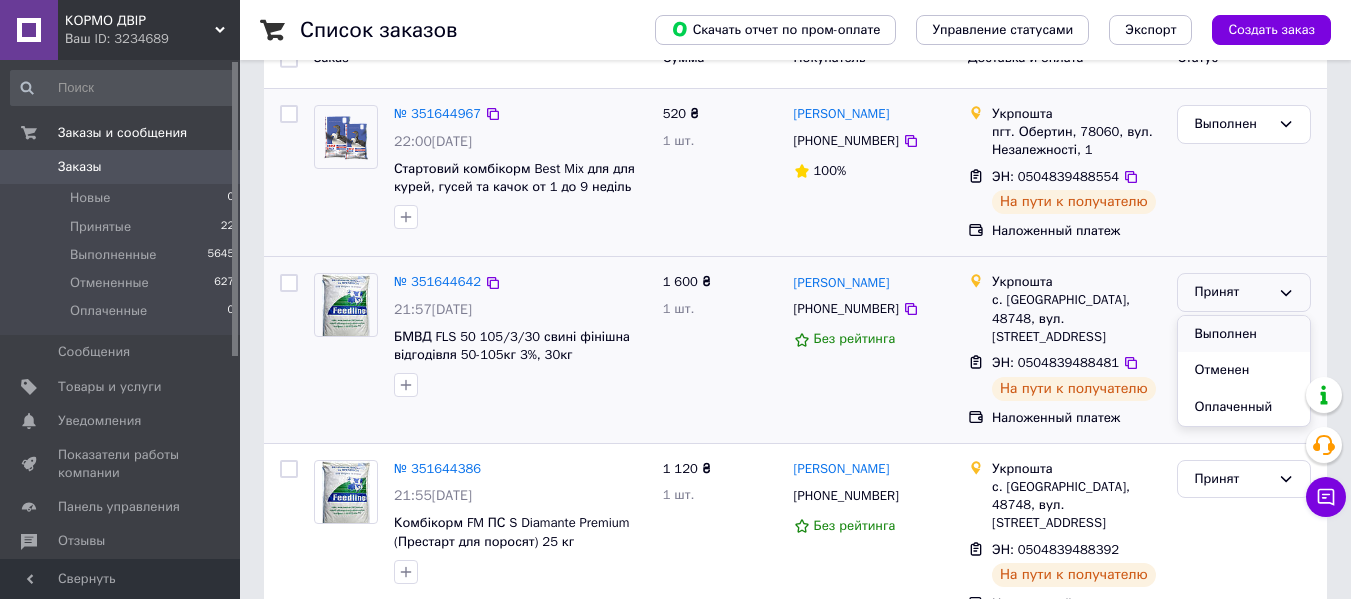 click on "Выполнен" at bounding box center [1244, 334] 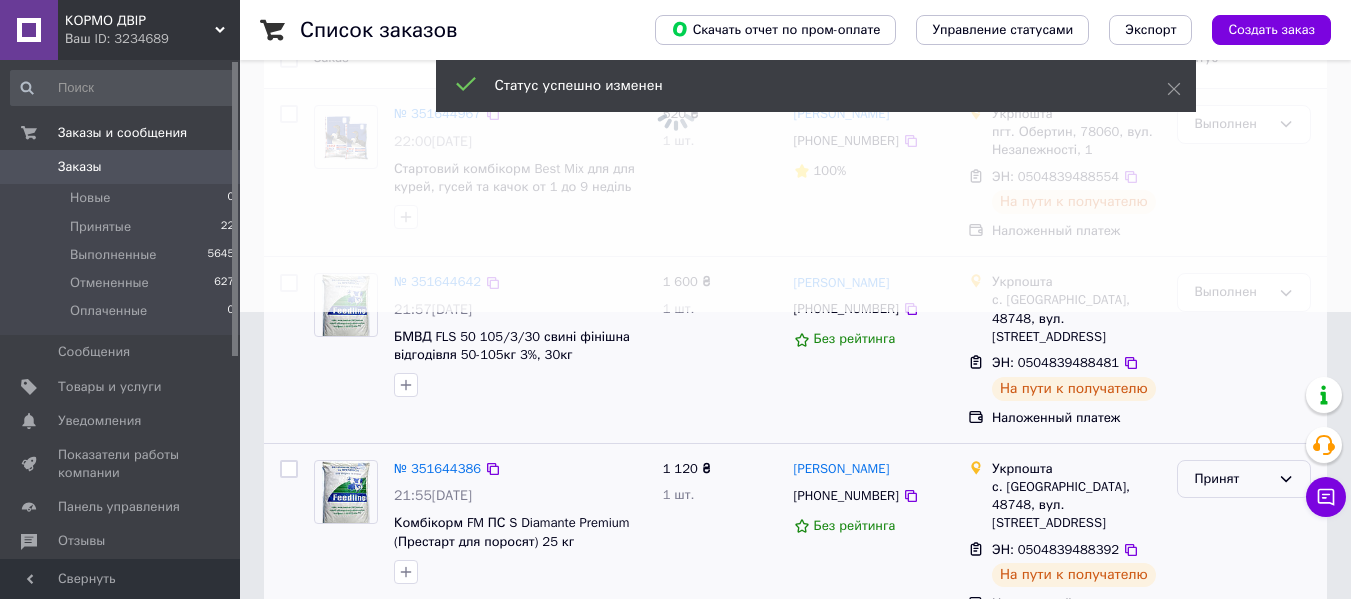 click on "Принят" at bounding box center [1244, 479] 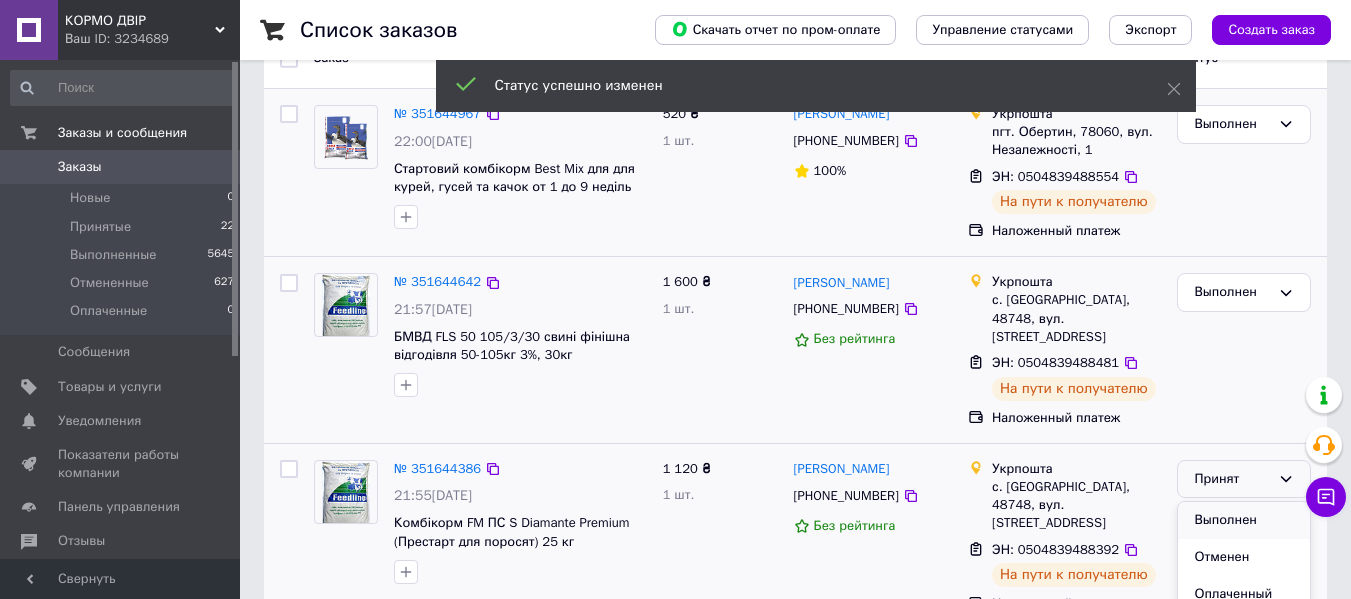 click on "Выполнен" at bounding box center [1244, 520] 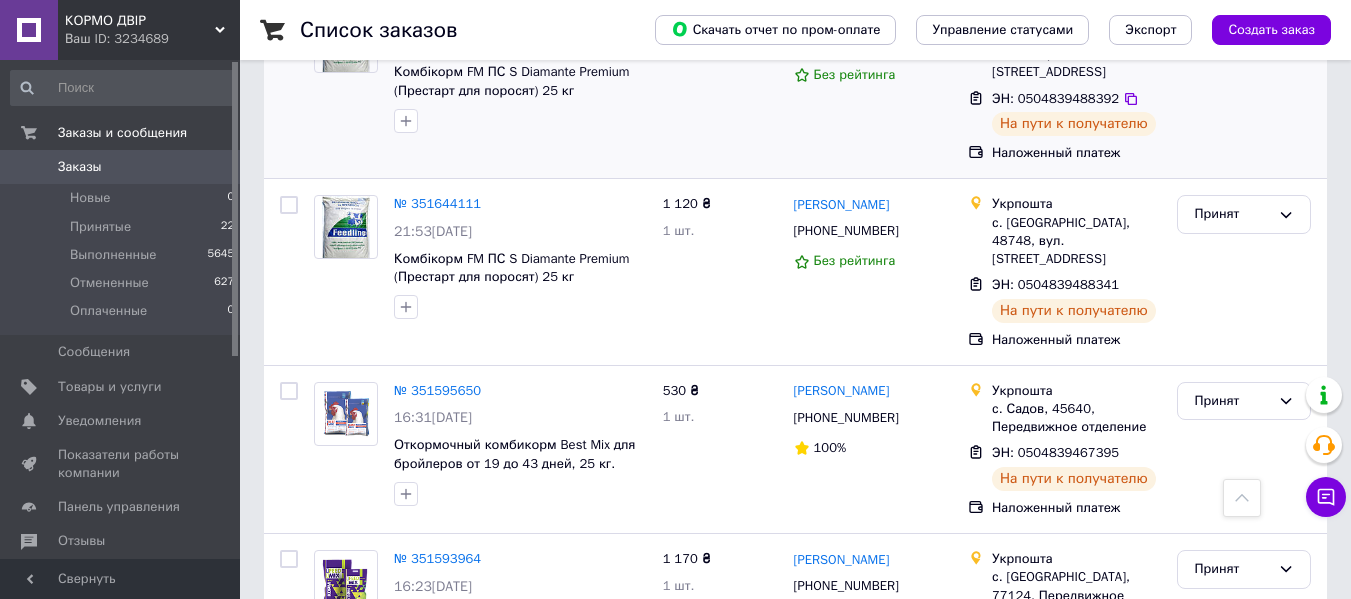 scroll, scrollTop: 745, scrollLeft: 0, axis: vertical 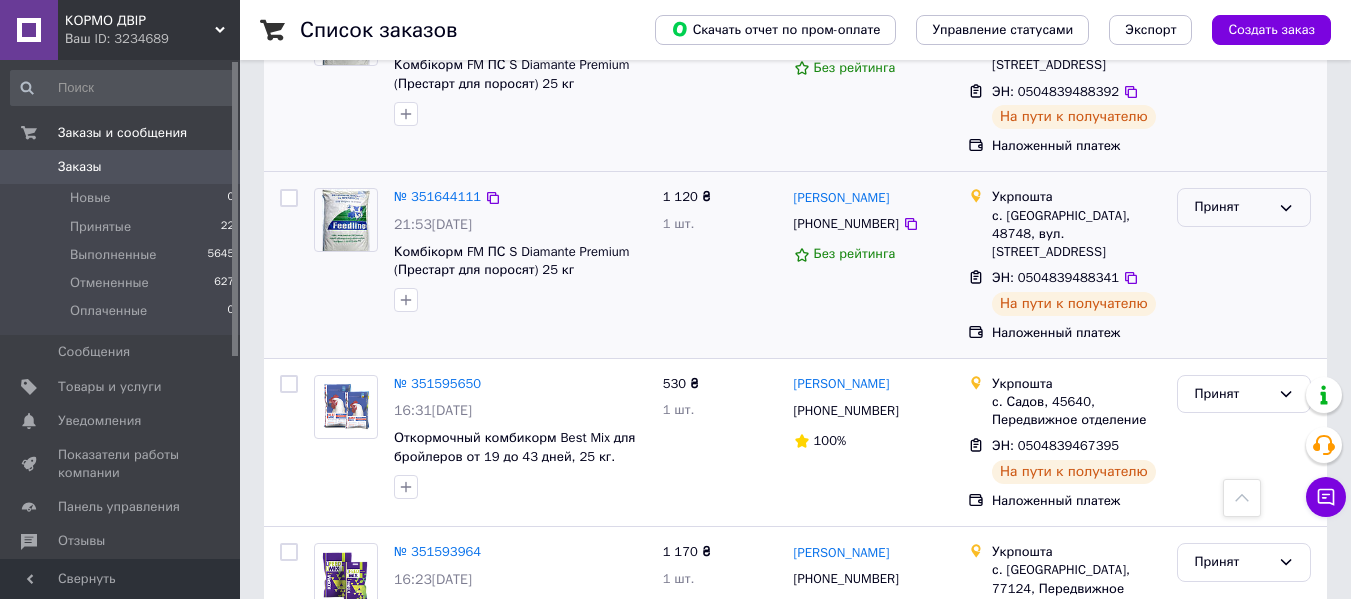 click on "Принят" at bounding box center (1244, 207) 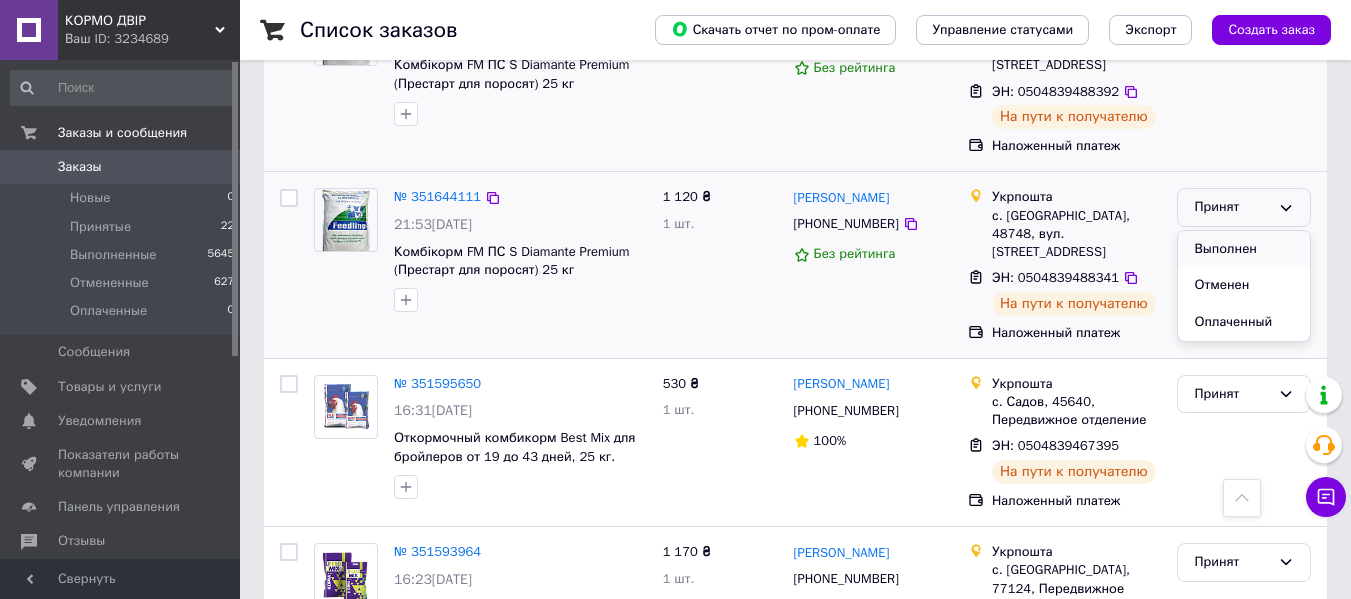 click on "Выполнен" at bounding box center (1244, 249) 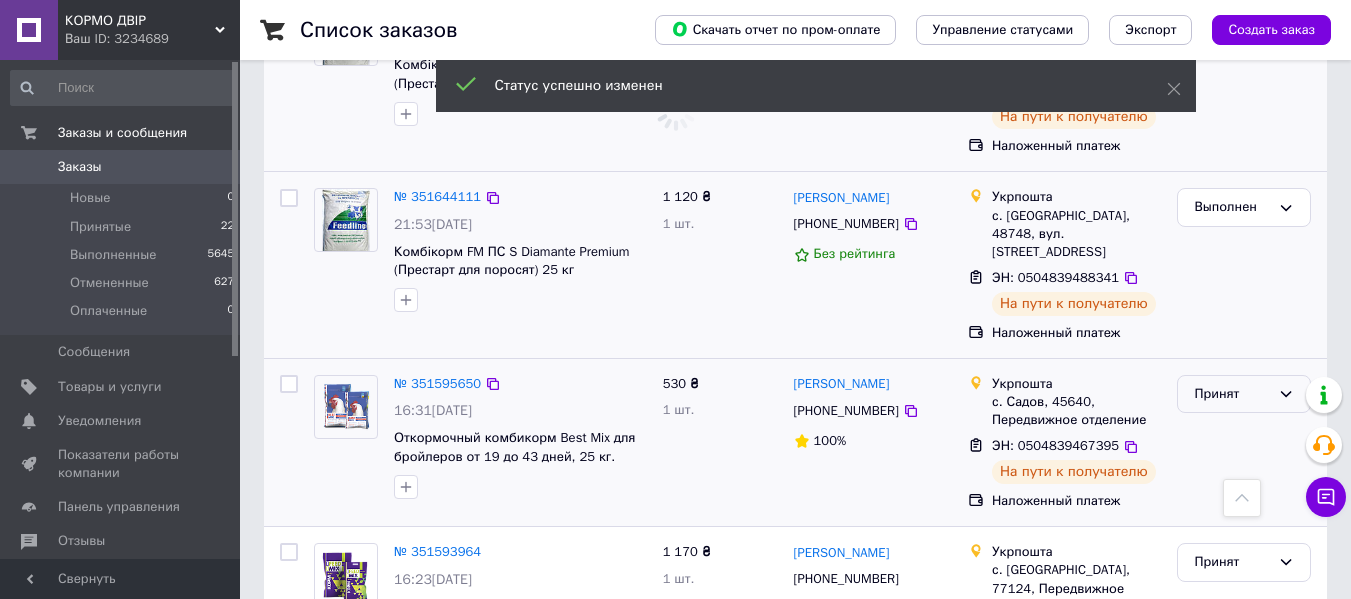 click on "Принят" at bounding box center [1232, 394] 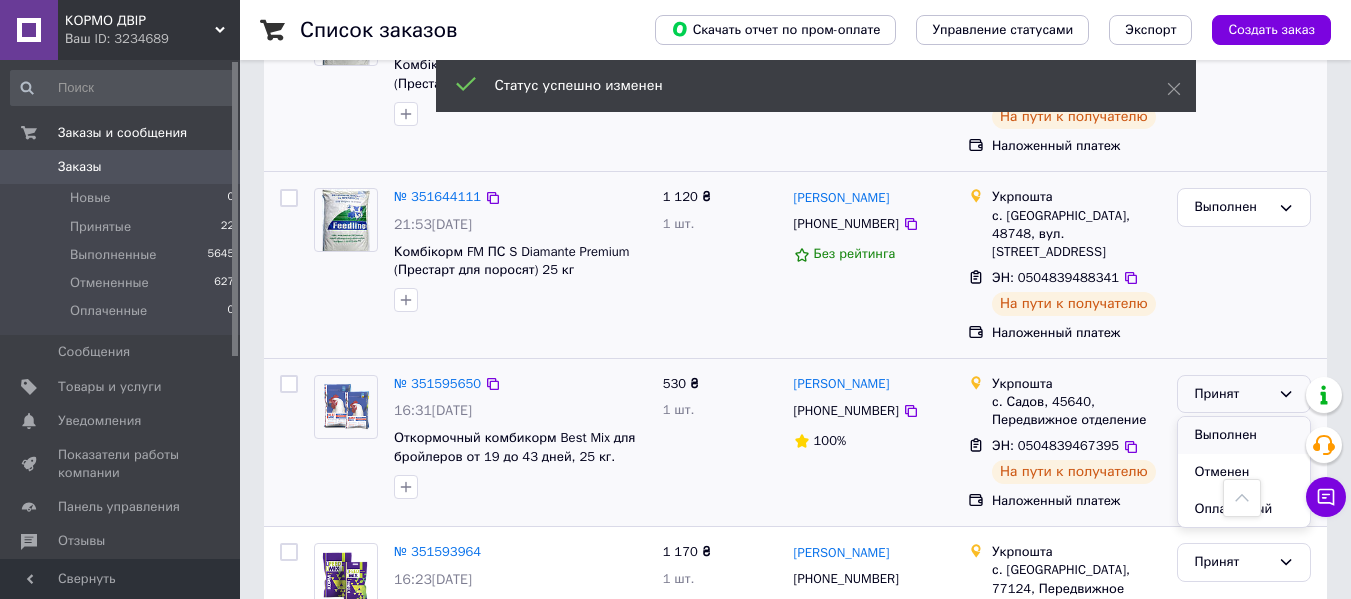 click on "Выполнен" at bounding box center (1244, 435) 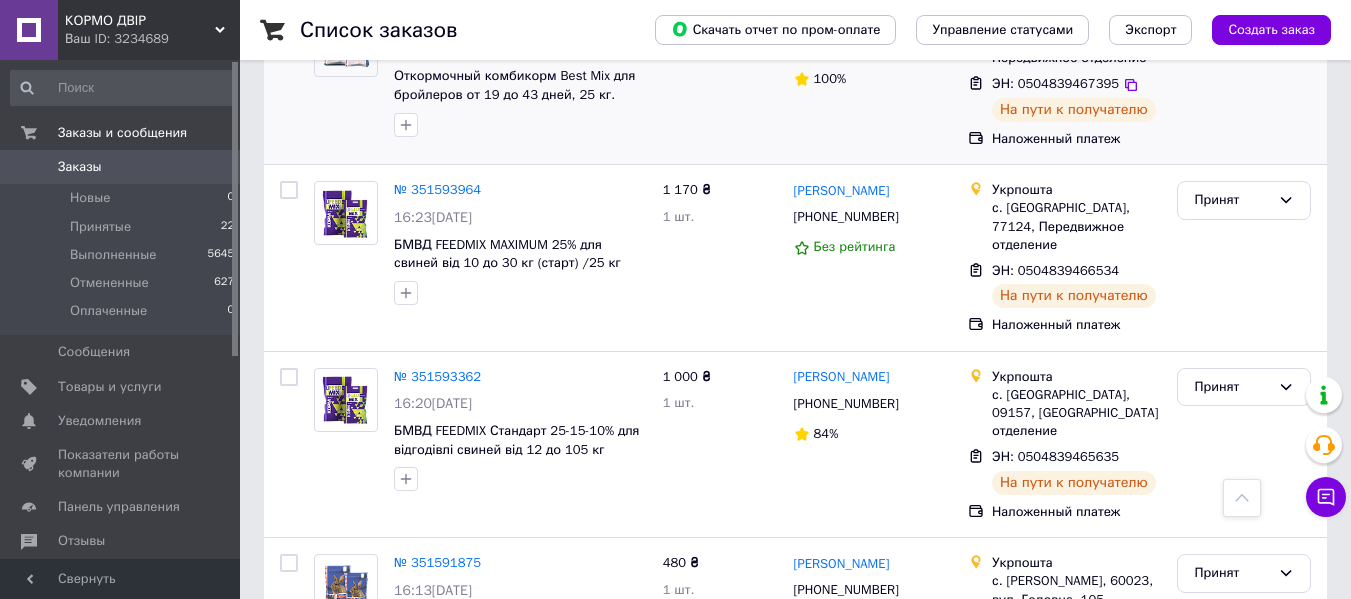 scroll, scrollTop: 1128, scrollLeft: 0, axis: vertical 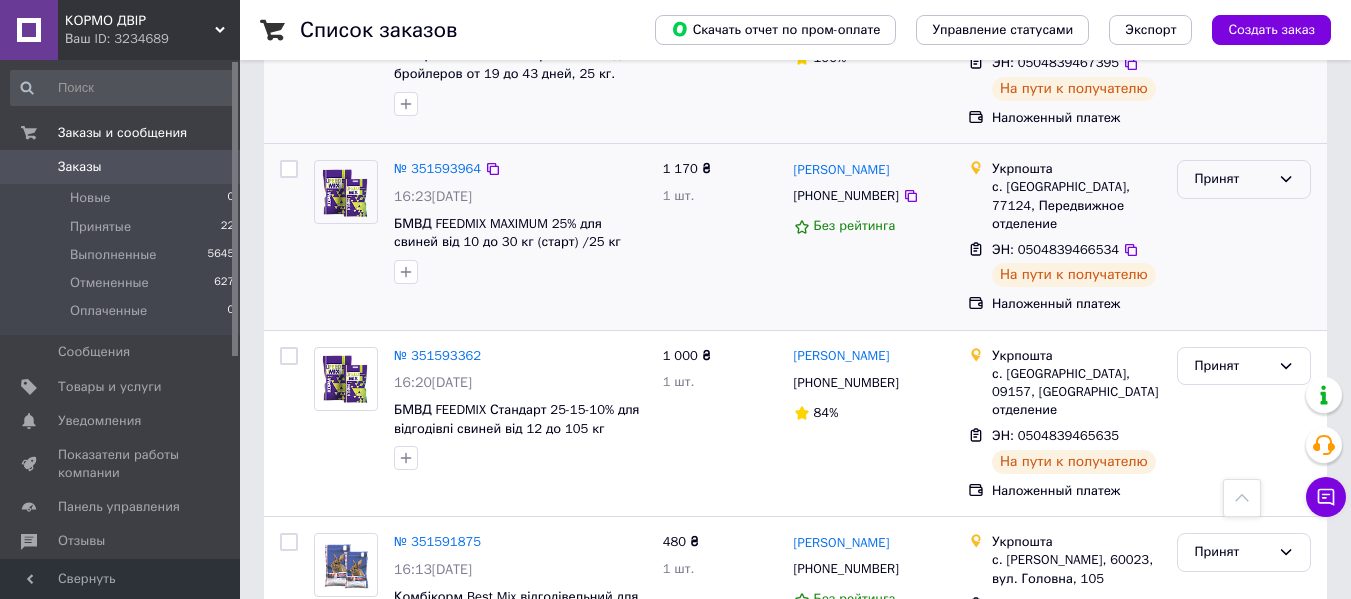 click on "Принят" at bounding box center [1244, 179] 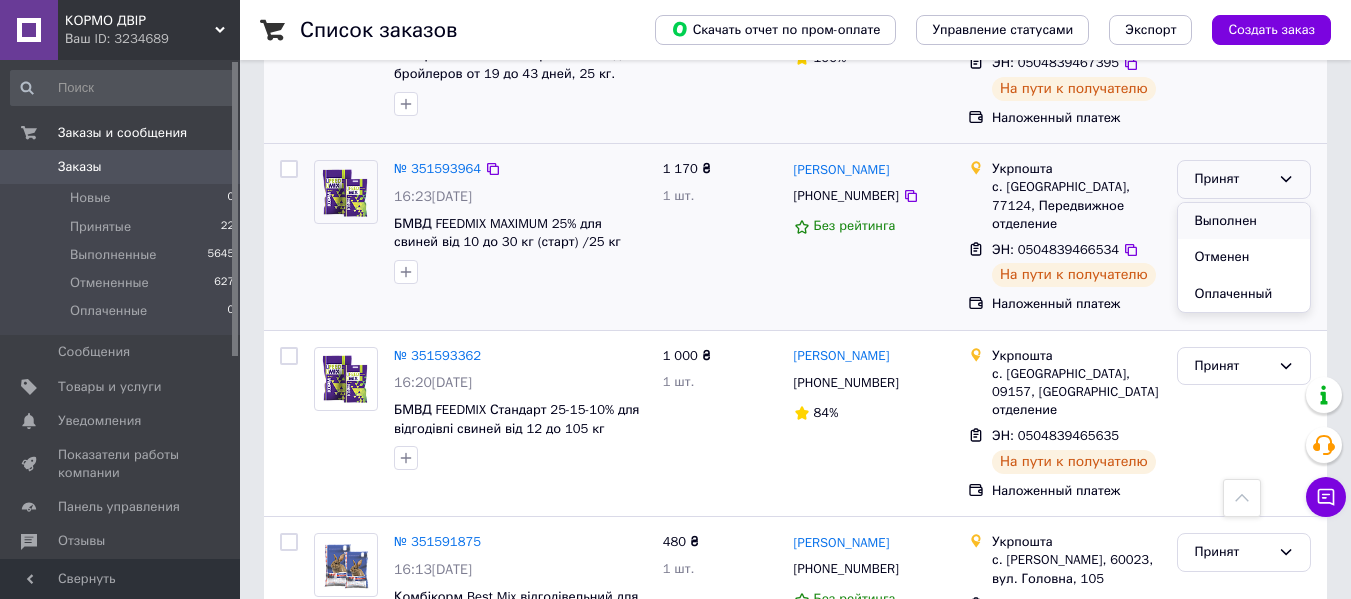 click on "Выполнен" at bounding box center (1244, 221) 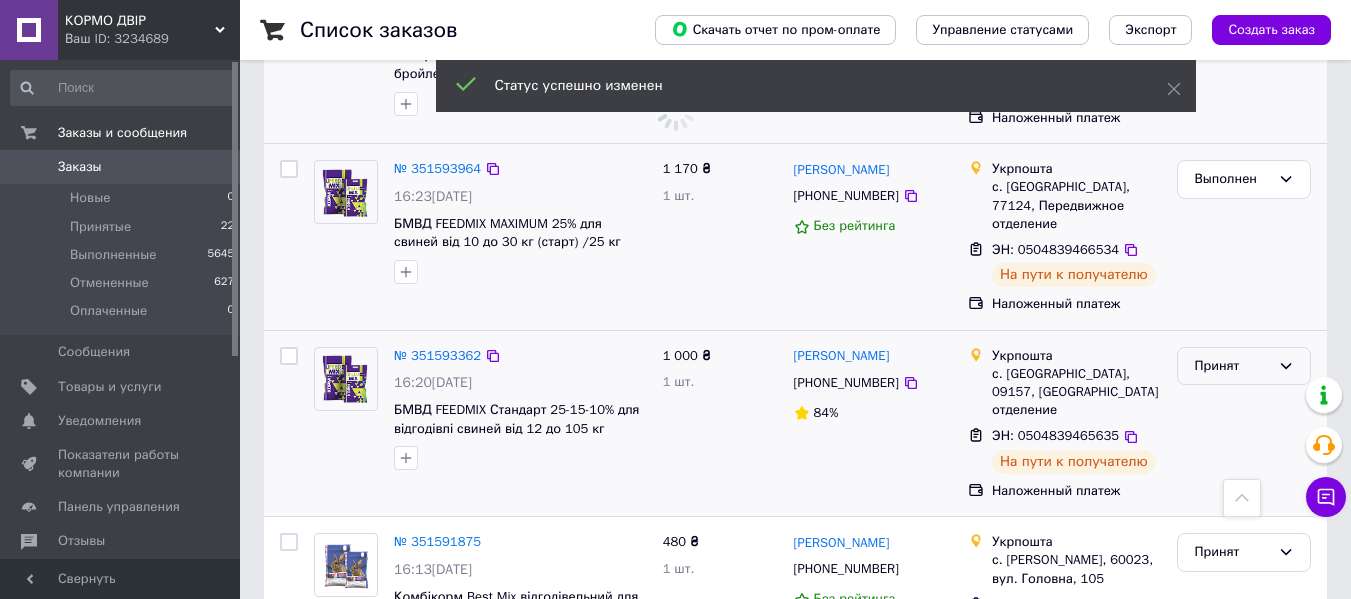 click on "Принят" at bounding box center (1244, 366) 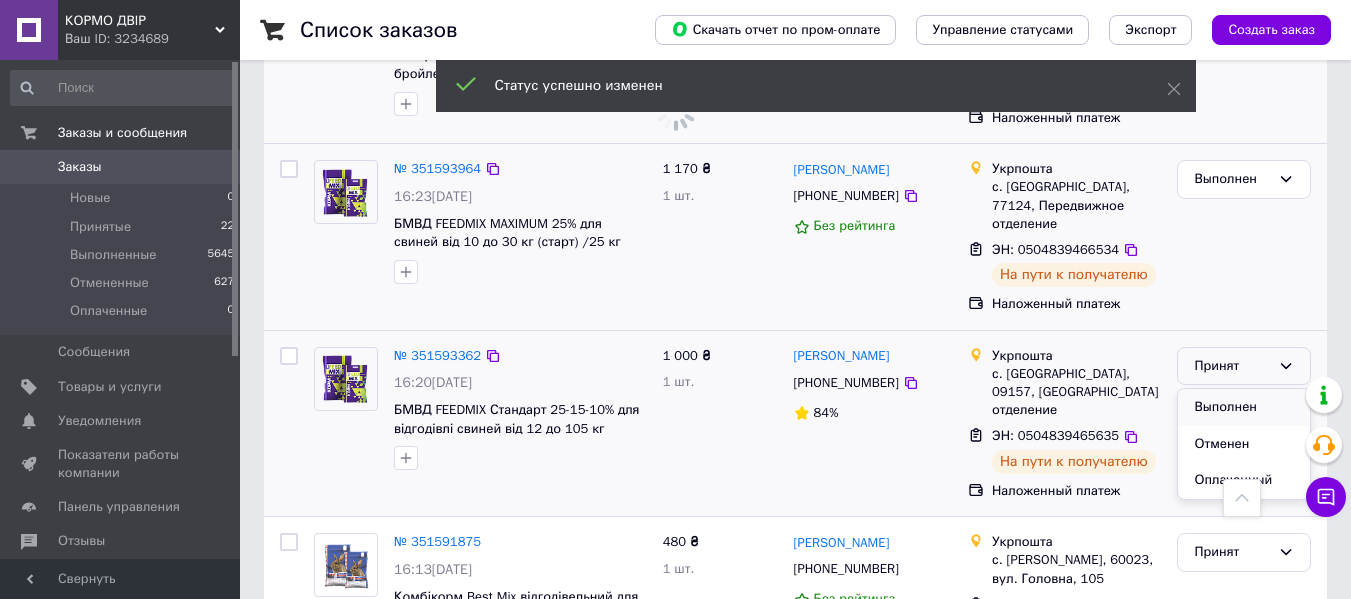 click on "Выполнен" at bounding box center [1244, 407] 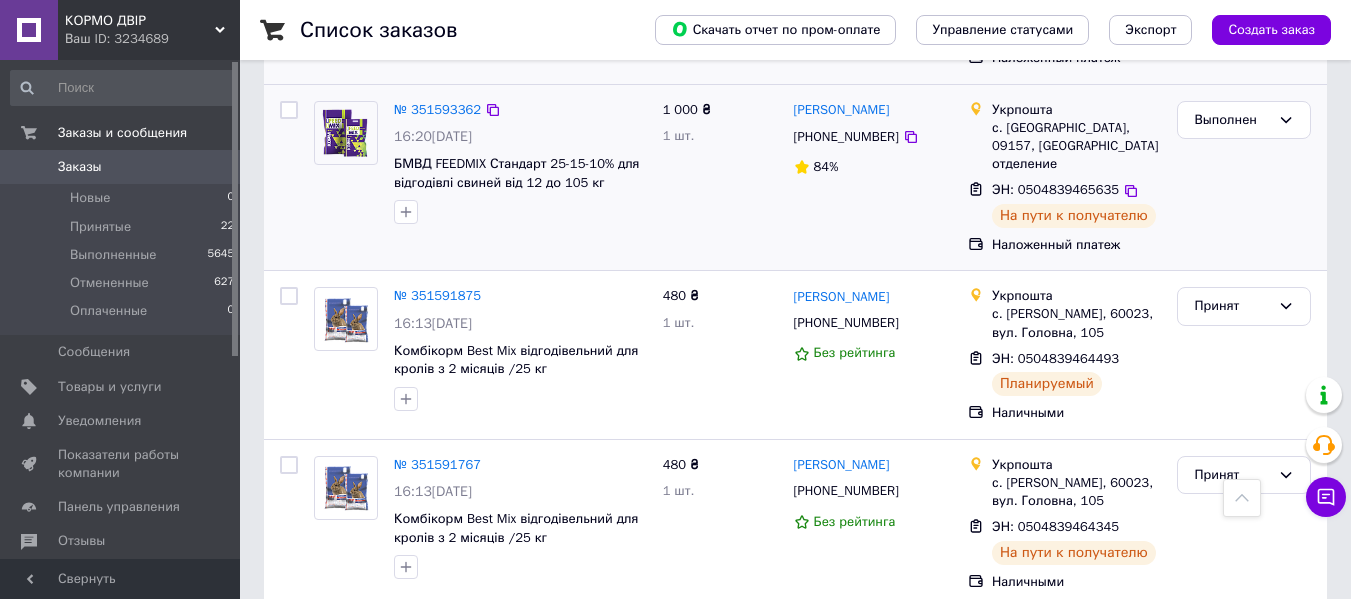 scroll, scrollTop: 1422, scrollLeft: 0, axis: vertical 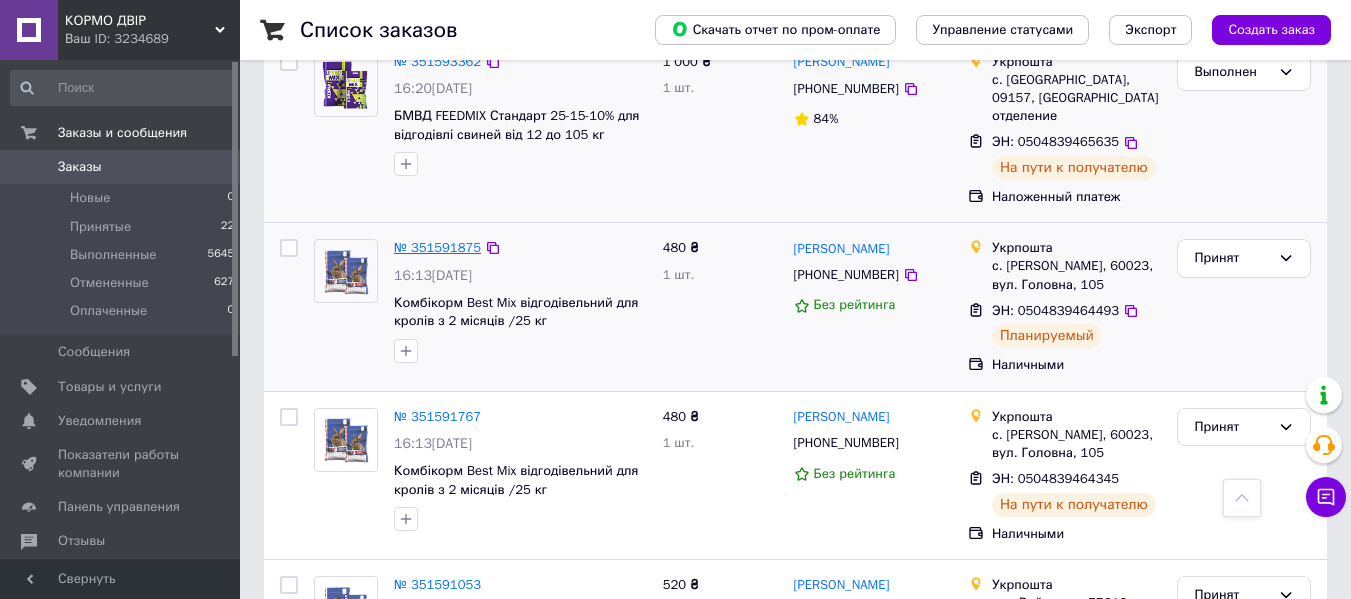 click on "№ 351591875" at bounding box center (437, 247) 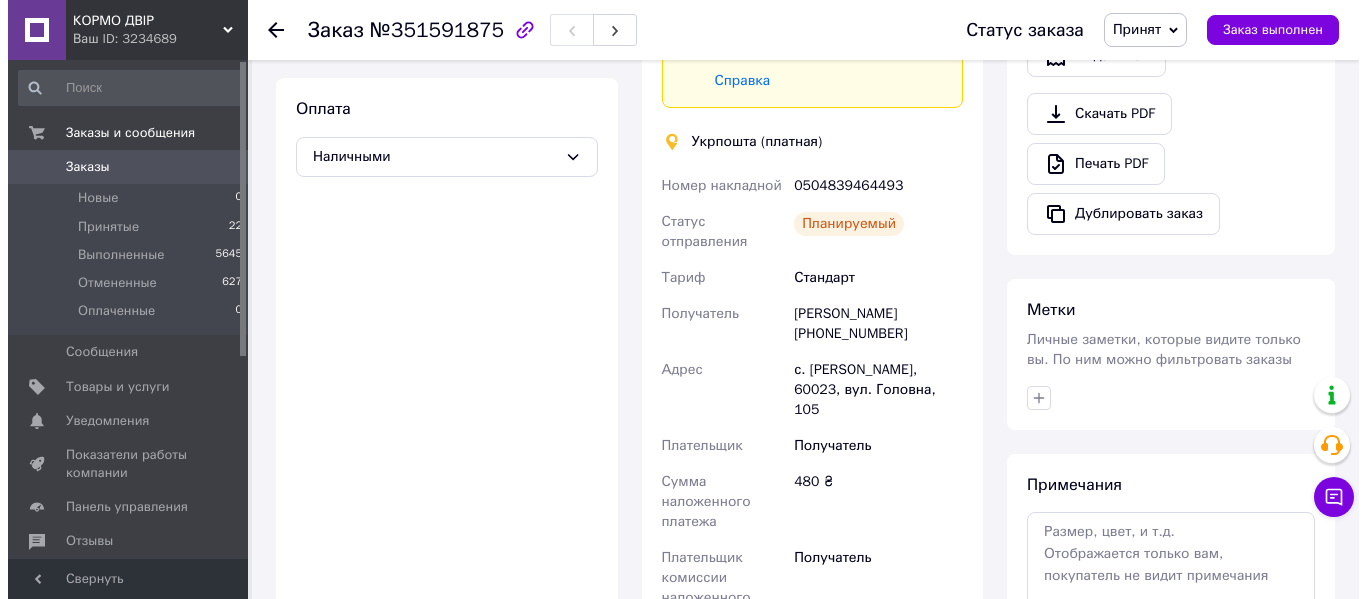 scroll, scrollTop: 120, scrollLeft: 0, axis: vertical 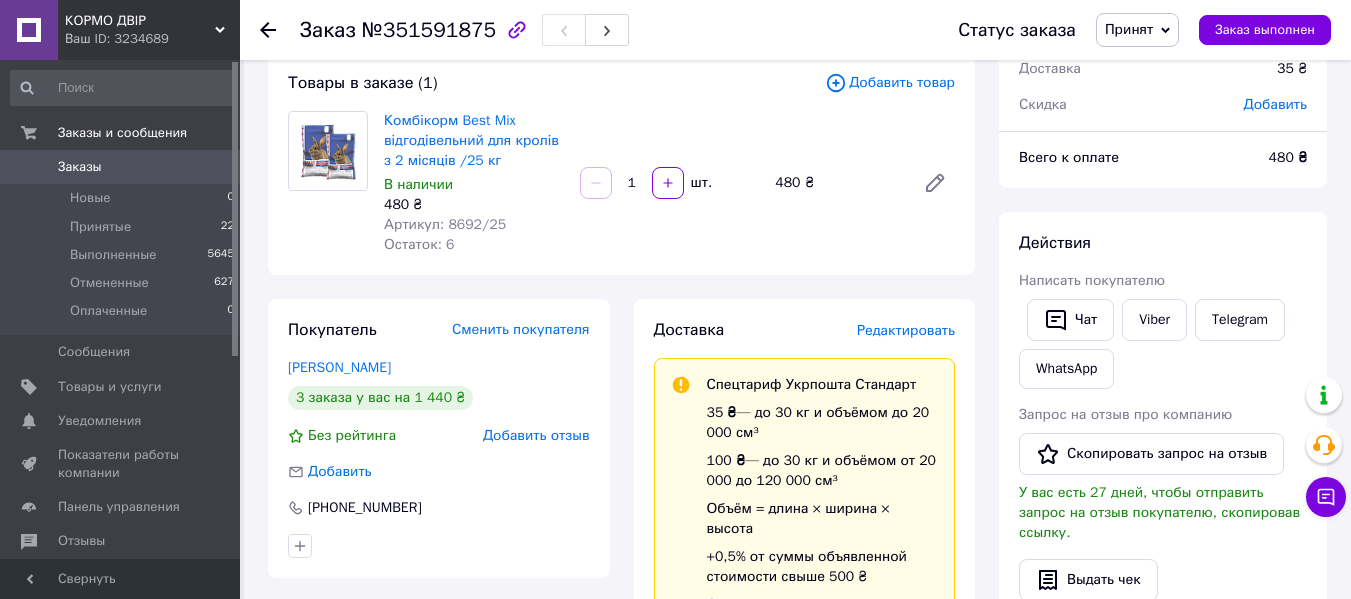 click on "Редактировать" at bounding box center (906, 330) 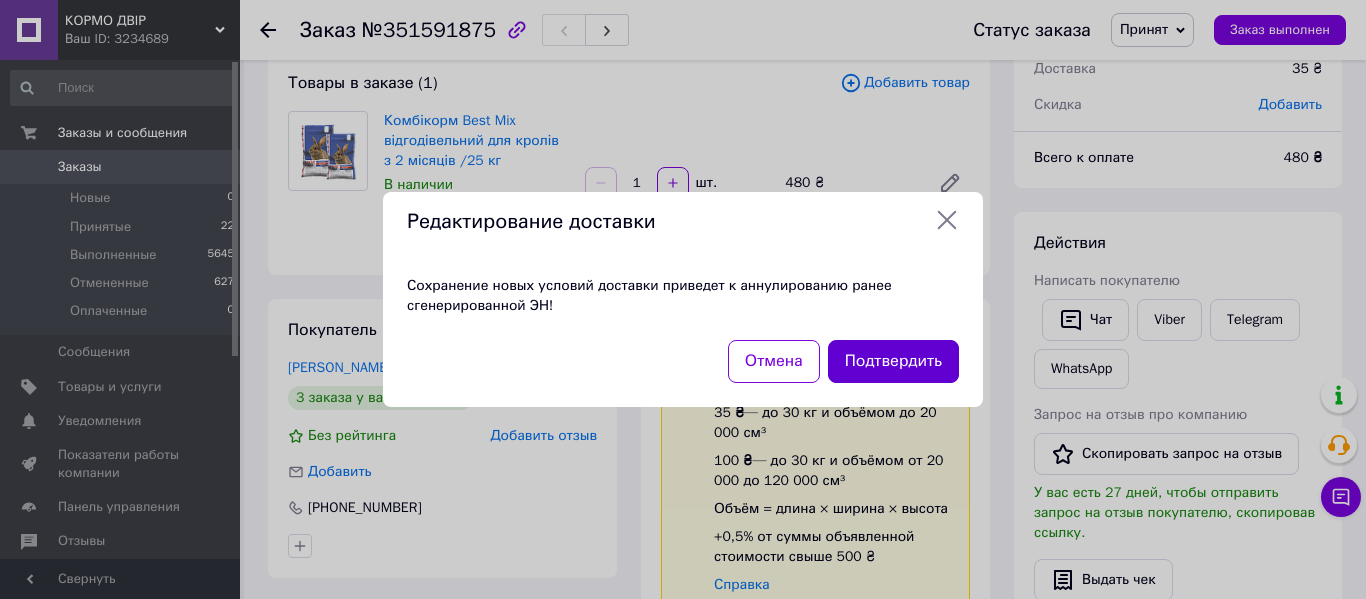click on "Подтвердить" at bounding box center (893, 361) 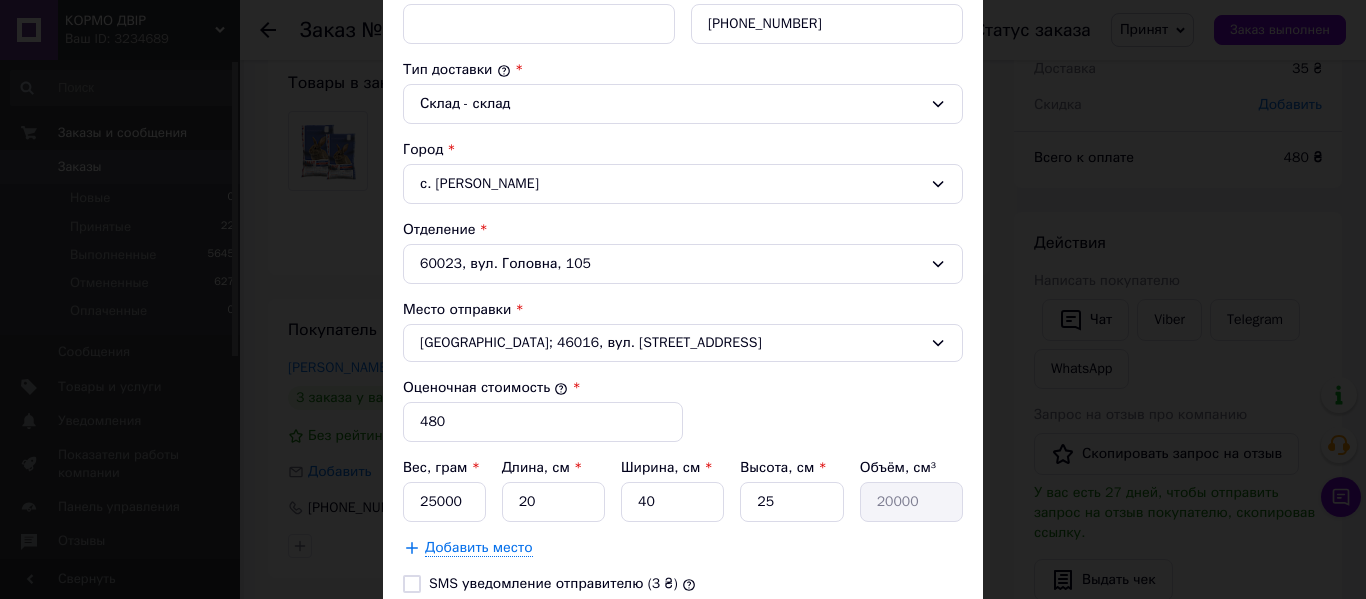 scroll, scrollTop: 496, scrollLeft: 0, axis: vertical 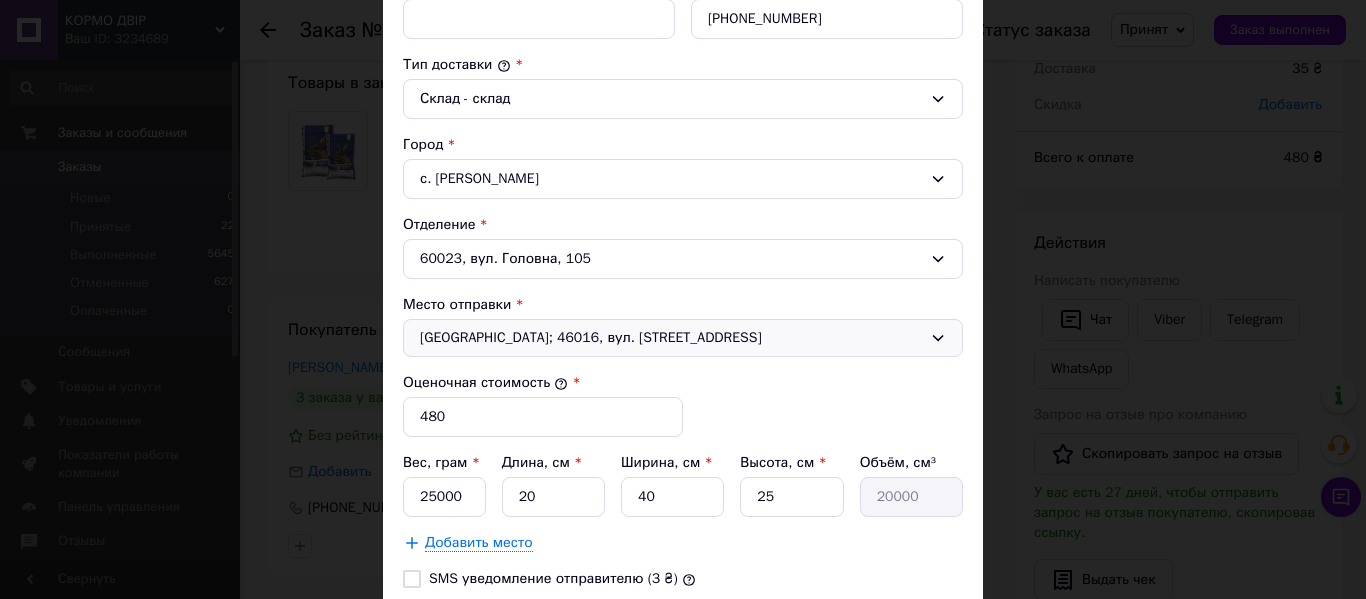 click on "[GEOGRAPHIC_DATA]; 46016, вул. [STREET_ADDRESS]" at bounding box center [671, 338] 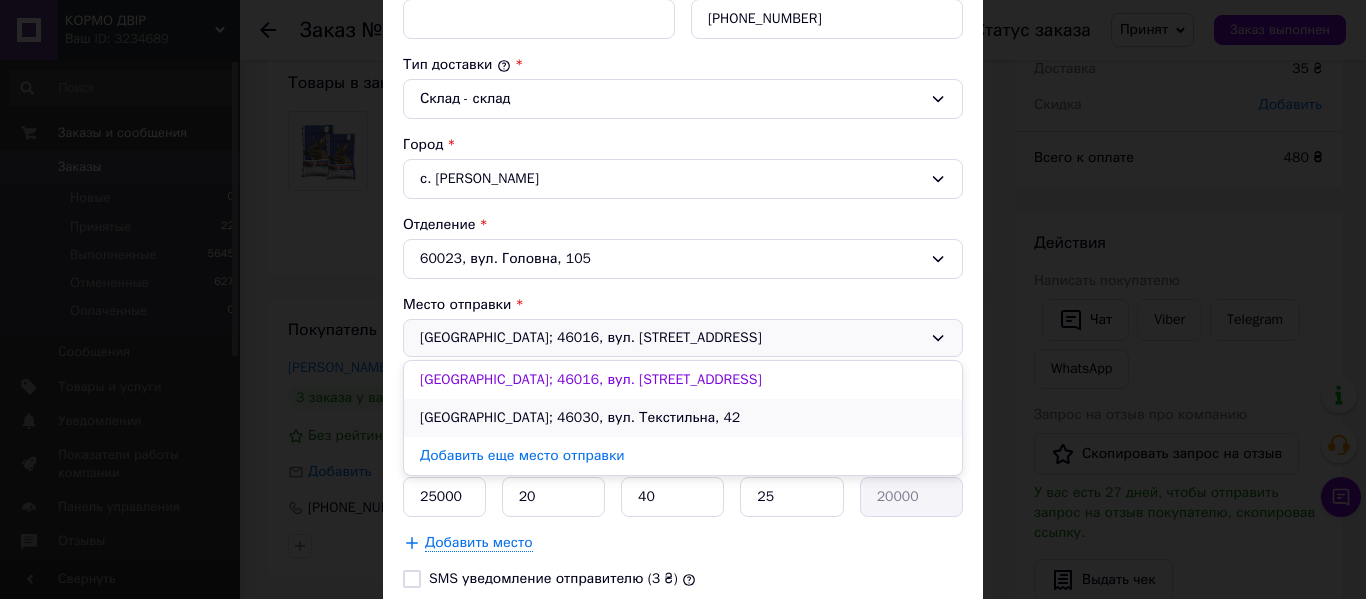 click on "[GEOGRAPHIC_DATA]; 46030, вул. Текстильна, 42" at bounding box center [683, 418] 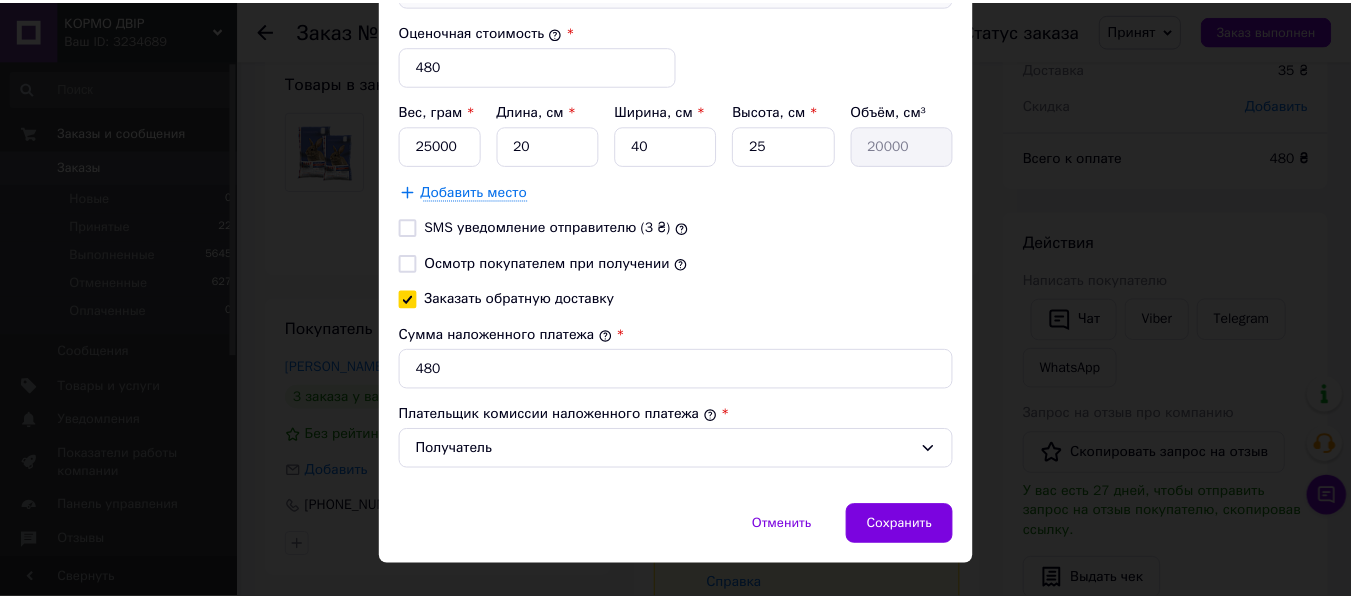 scroll, scrollTop: 871, scrollLeft: 0, axis: vertical 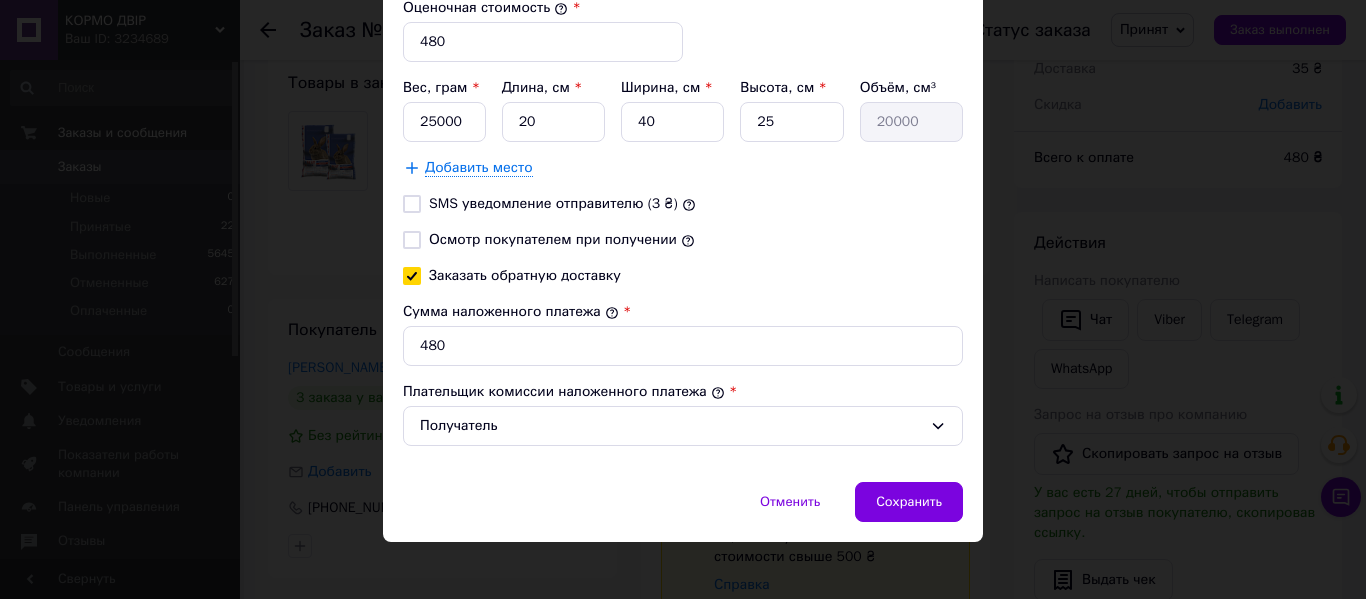 click on "Отменить   Сохранить" at bounding box center (683, 512) 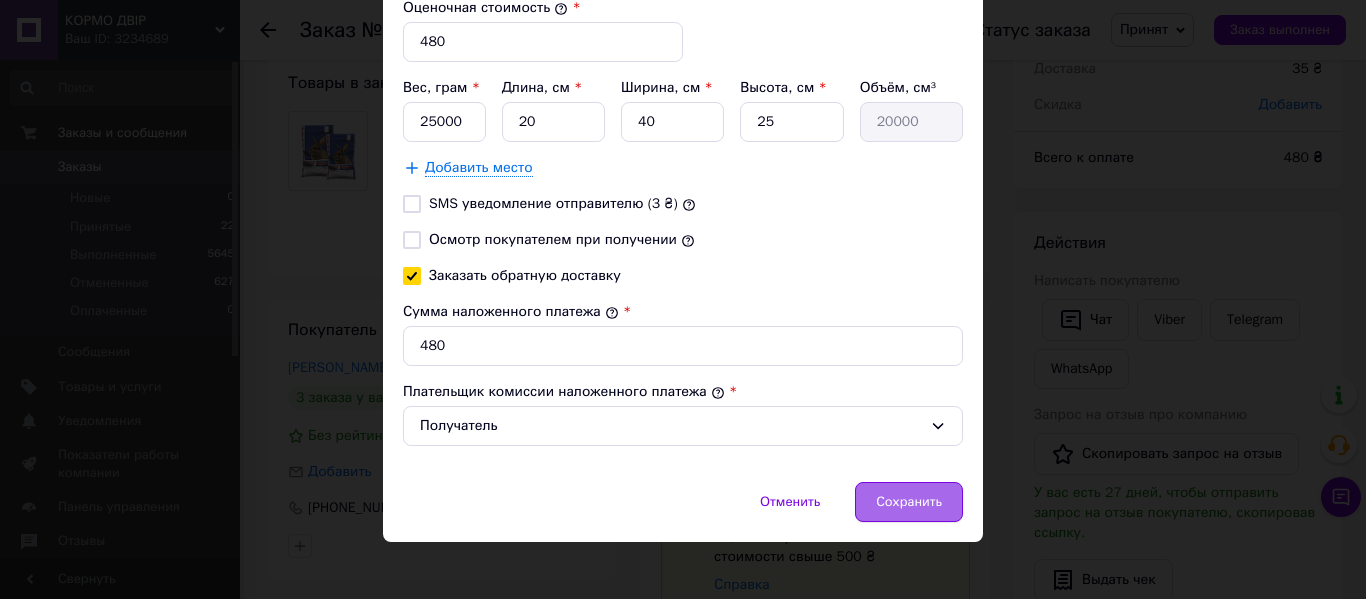 click on "Сохранить" at bounding box center [909, 502] 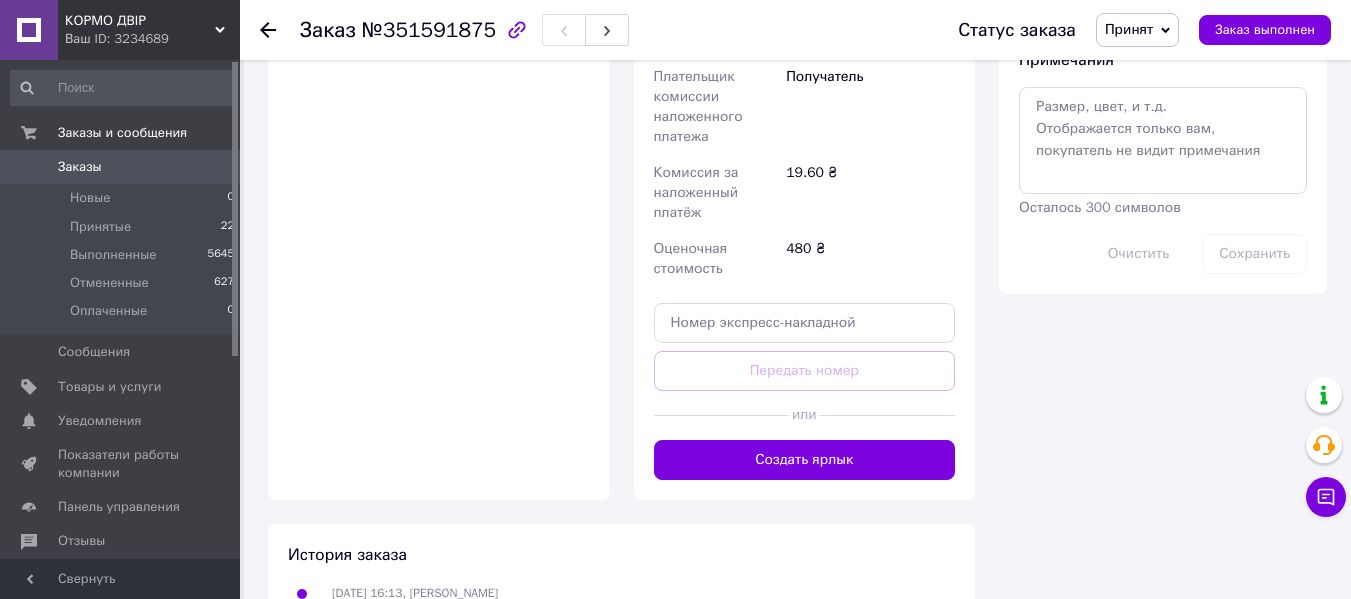 scroll, scrollTop: 1052, scrollLeft: 0, axis: vertical 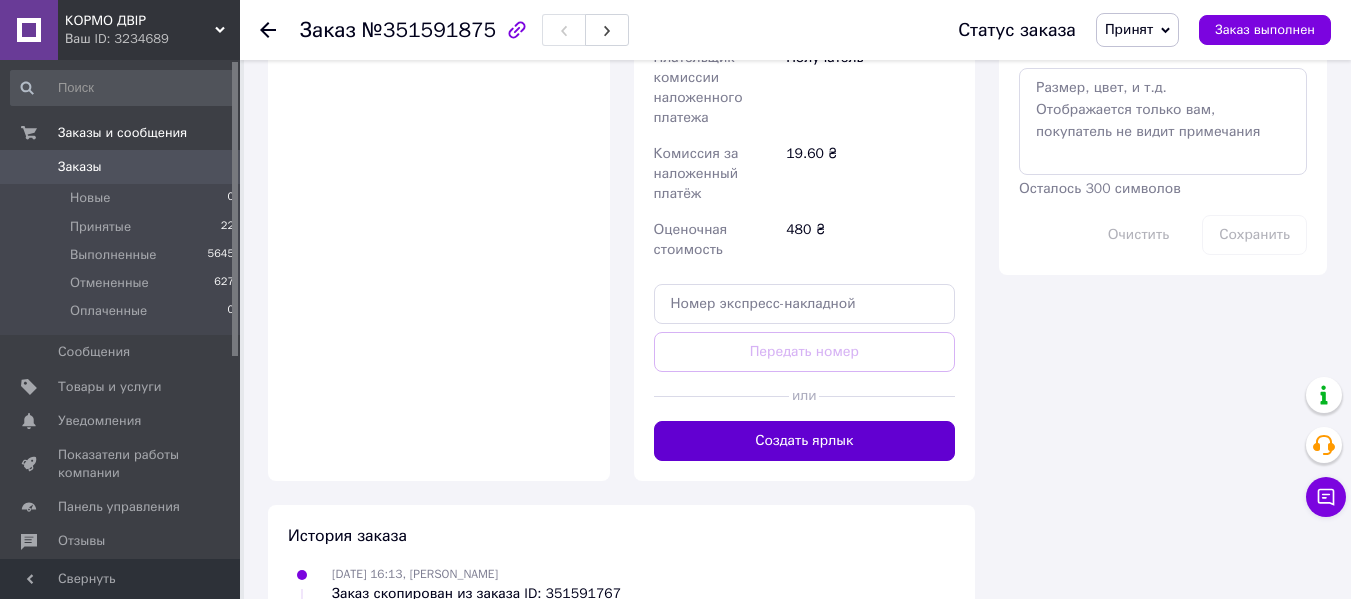 click on "Создать ярлык" at bounding box center [805, 441] 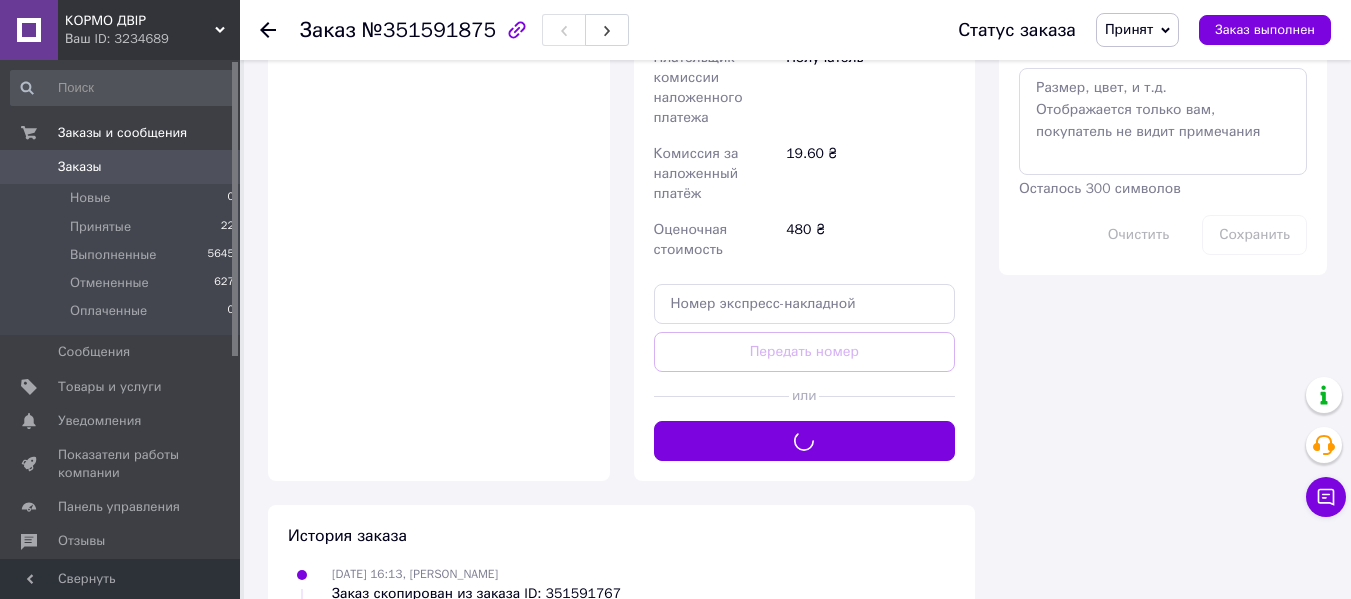 click on "Доставка Редактировать Спецтариф Укрпошта Стандарт 35 ₴  — до 30 кг и объёмом до 20 000 см³ 100 ₴  — до 30 кг и объёмом от 20 000 до 120 000 см³ Объём = длина × ширина × высота +0,5% от суммы объявленной стоимости свыше 500 ₴ Справка Укрпошта (платная) Тариф Стандарт Получатель [PERSON_NAME] [PHONE_NUMBER] Адрес с. [PERSON_NAME], 60023, вул. Головна, 105 Плательщик Получатель Сумма наложенного платежа 480 ₴ Плательщик комиссии наложенного платежа Получатель Комиссия за наложенный платёж 19.60 ₴ Оценочная стоимость 480 ₴ Передать номер или Создать ярлык" at bounding box center (805, -76) 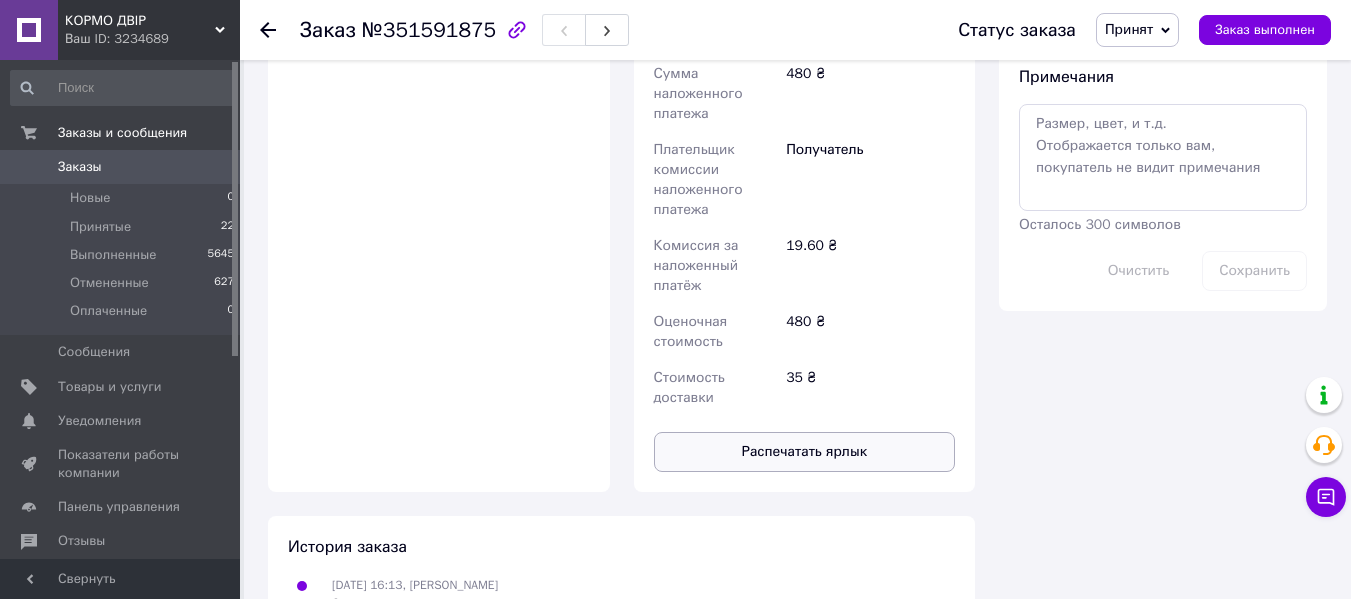 click on "Распечатать ярлык" at bounding box center (805, 452) 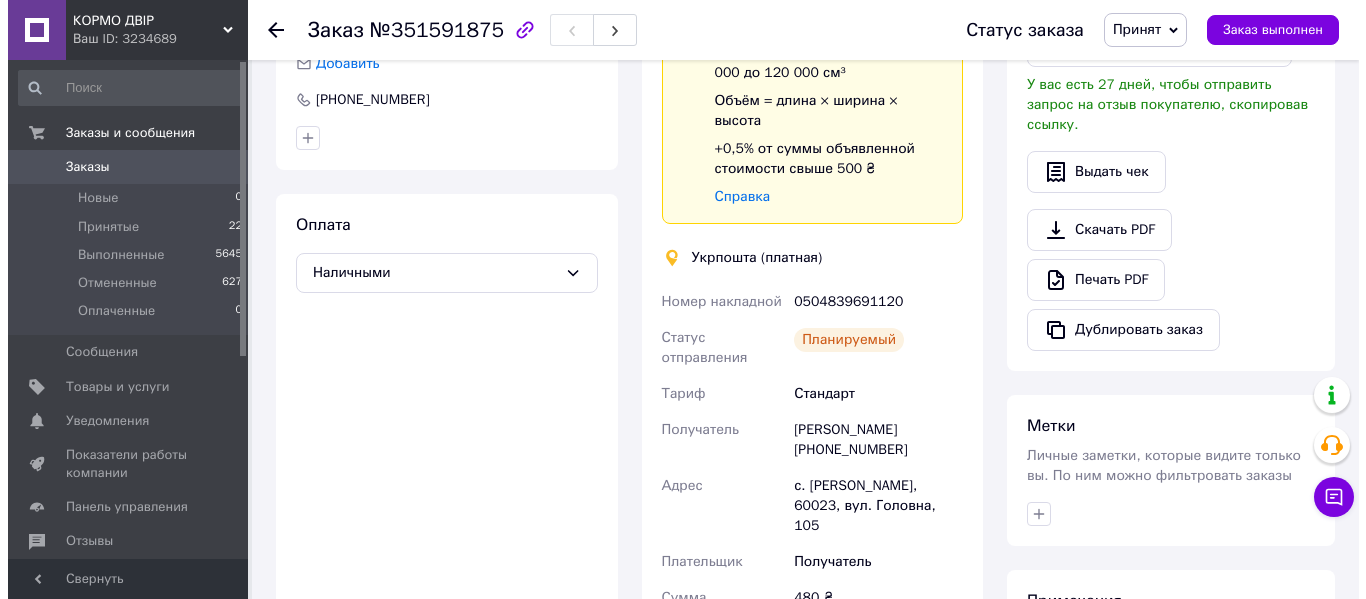 scroll, scrollTop: 4, scrollLeft: 0, axis: vertical 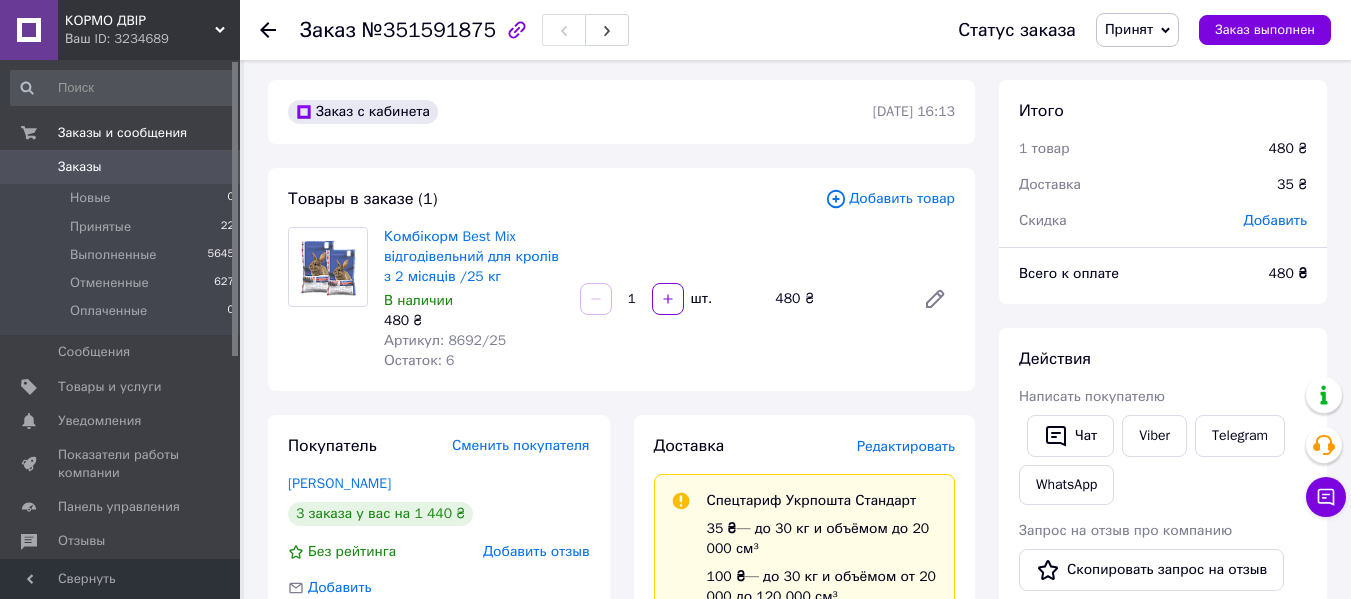 click on "Редактировать" at bounding box center (906, 446) 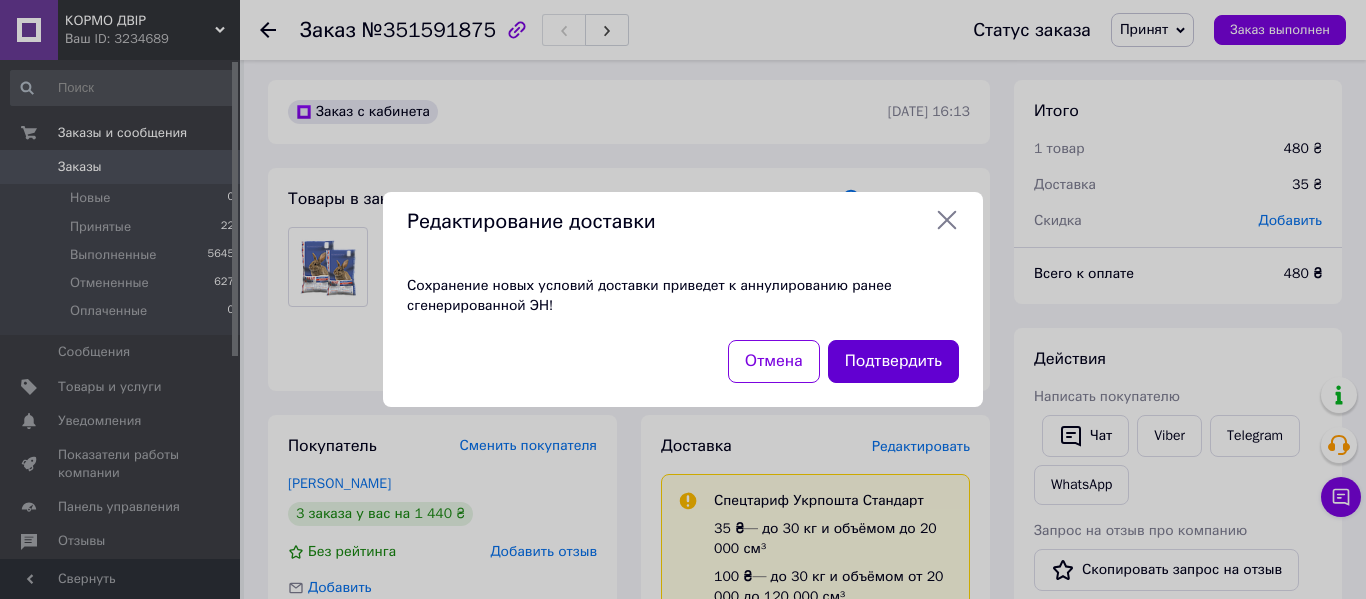 click on "Подтвердить" at bounding box center (893, 361) 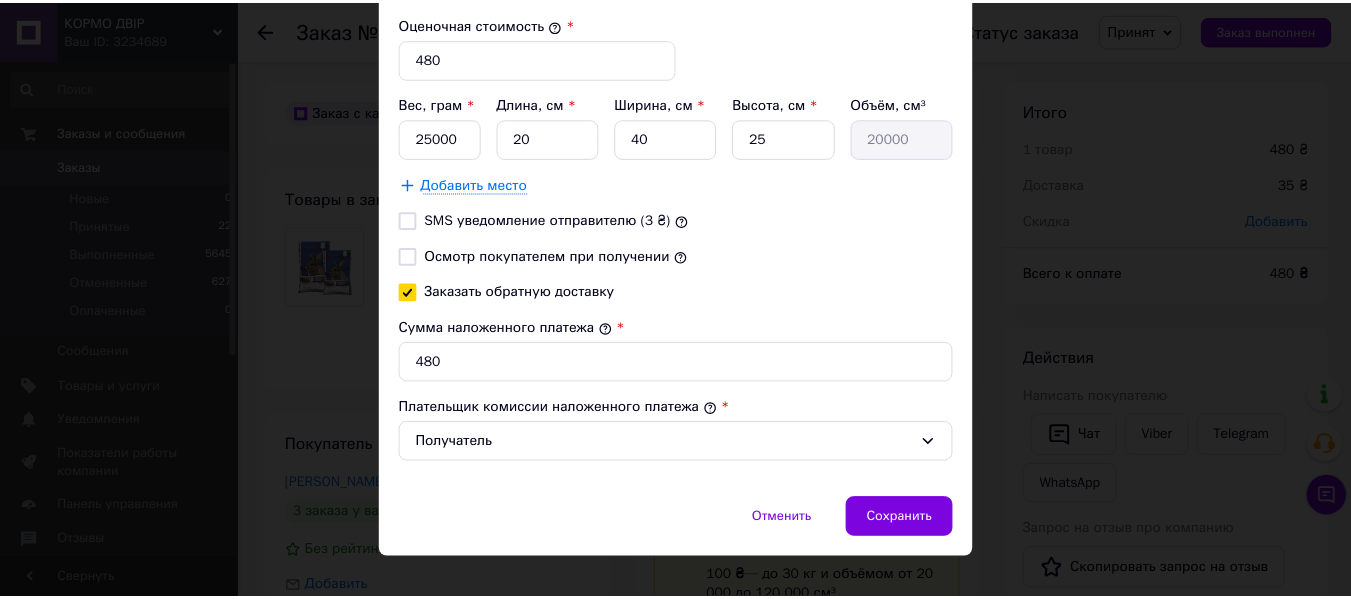 scroll, scrollTop: 884, scrollLeft: 0, axis: vertical 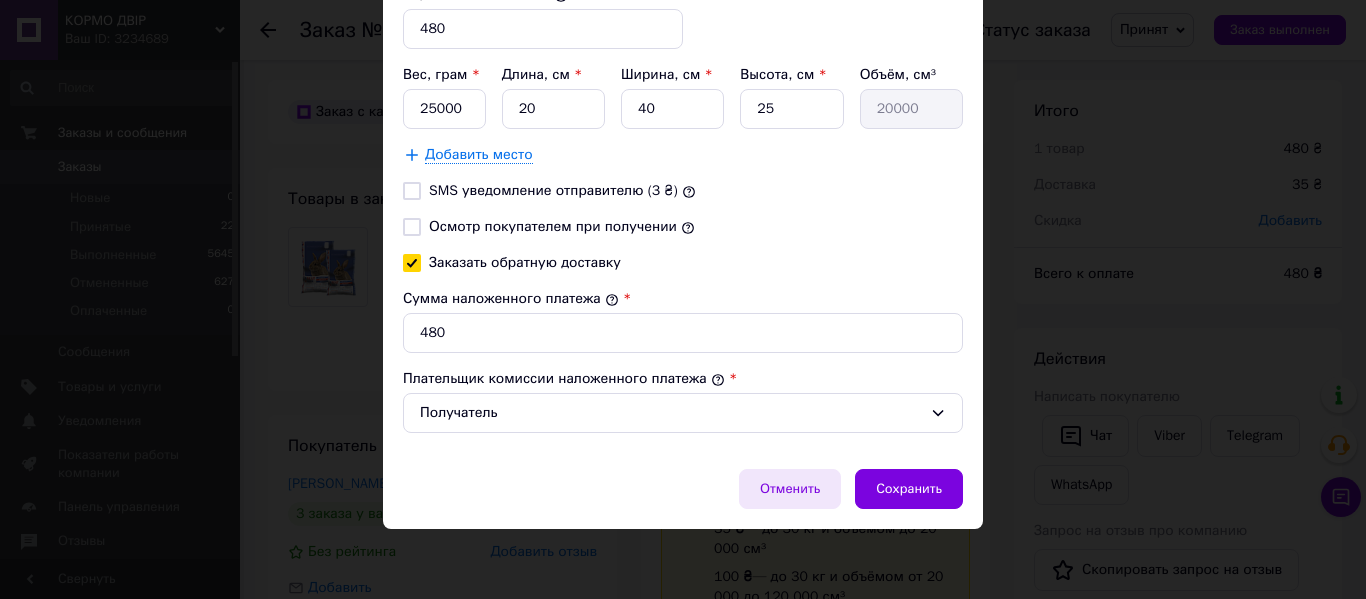 click on "Отменить" at bounding box center [790, 489] 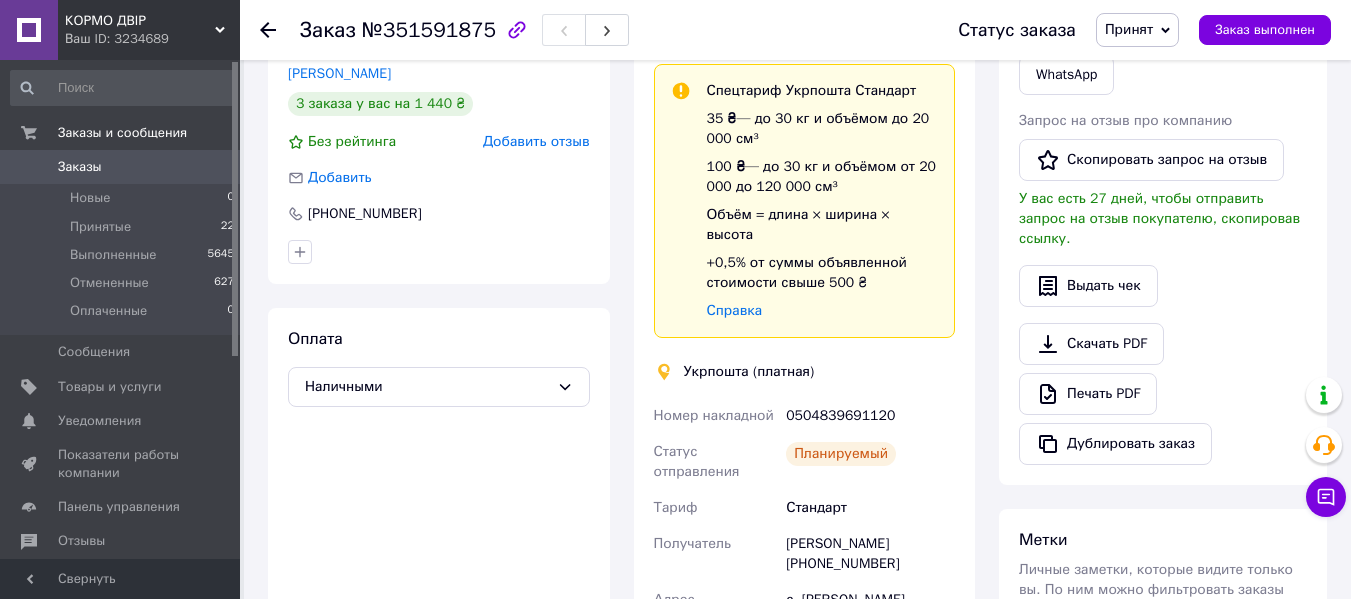 scroll, scrollTop: 421, scrollLeft: 0, axis: vertical 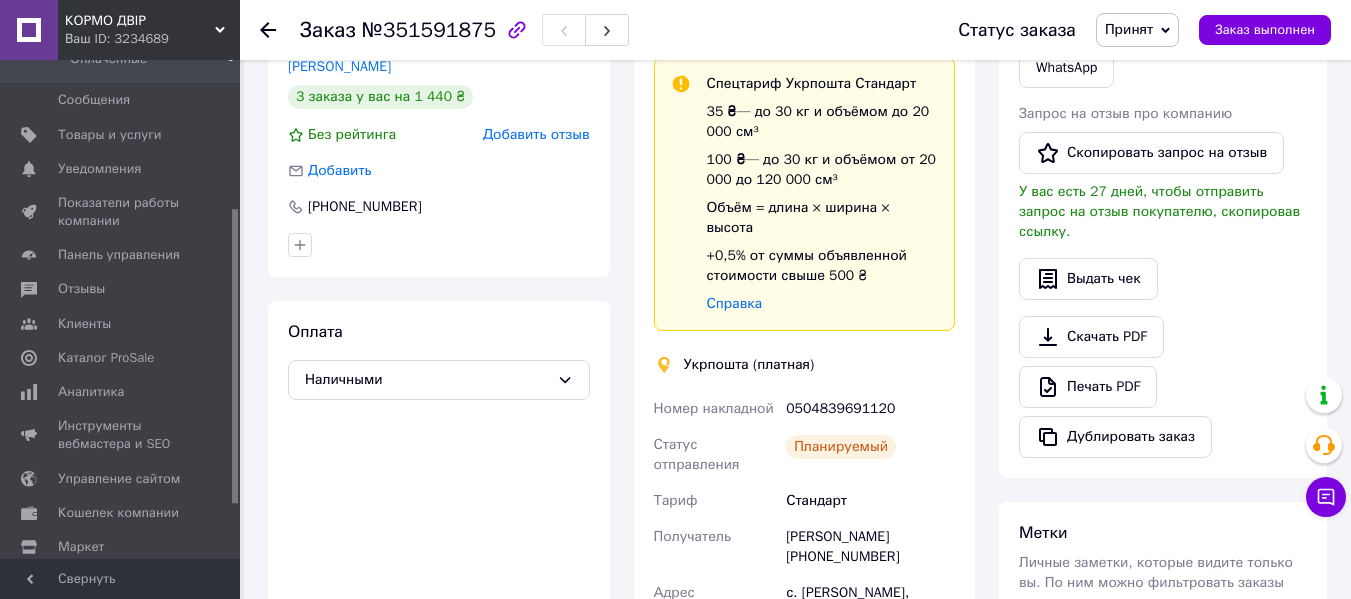 drag, startPoint x: 237, startPoint y: 356, endPoint x: 242, endPoint y: 377, distance: 21.587032 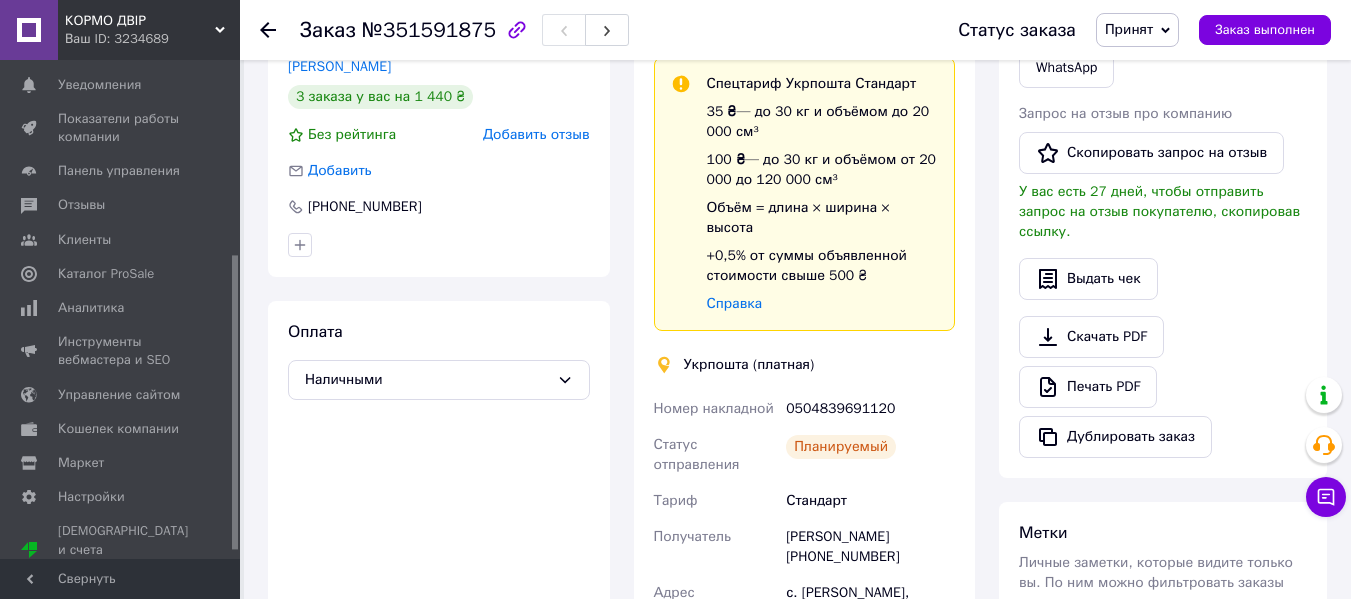 scroll, scrollTop: 344, scrollLeft: 0, axis: vertical 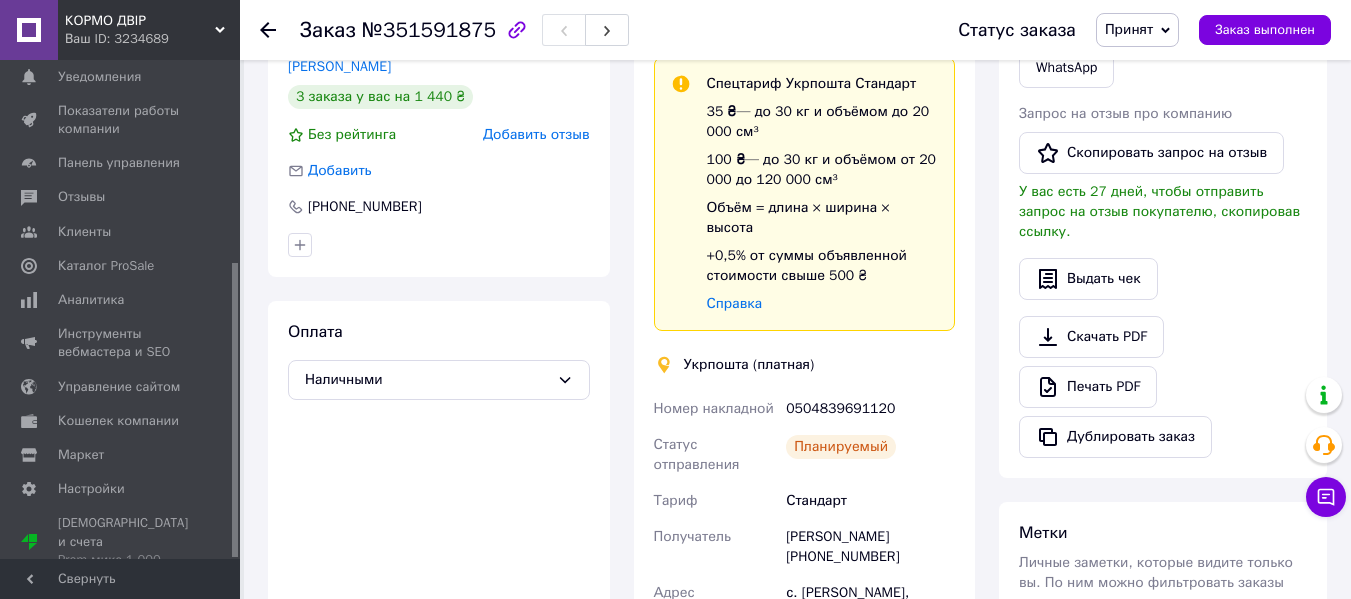drag, startPoint x: 234, startPoint y: 389, endPoint x: 258, endPoint y: 474, distance: 88.32327 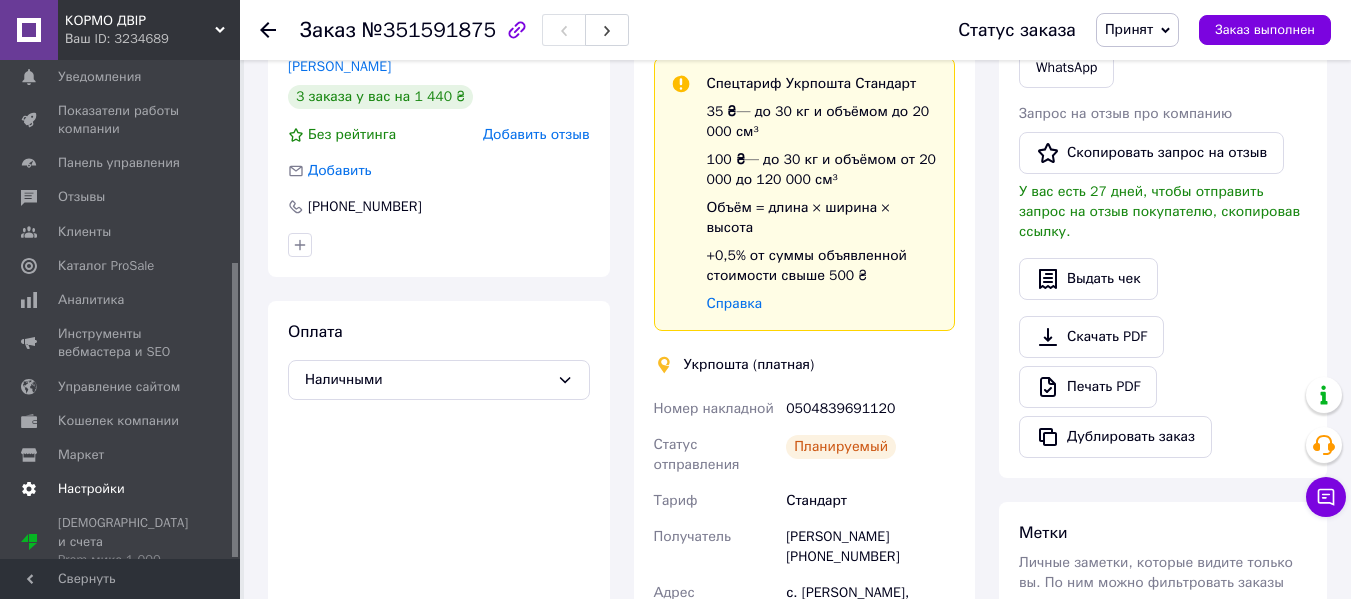 click on "Настройки" at bounding box center (91, 489) 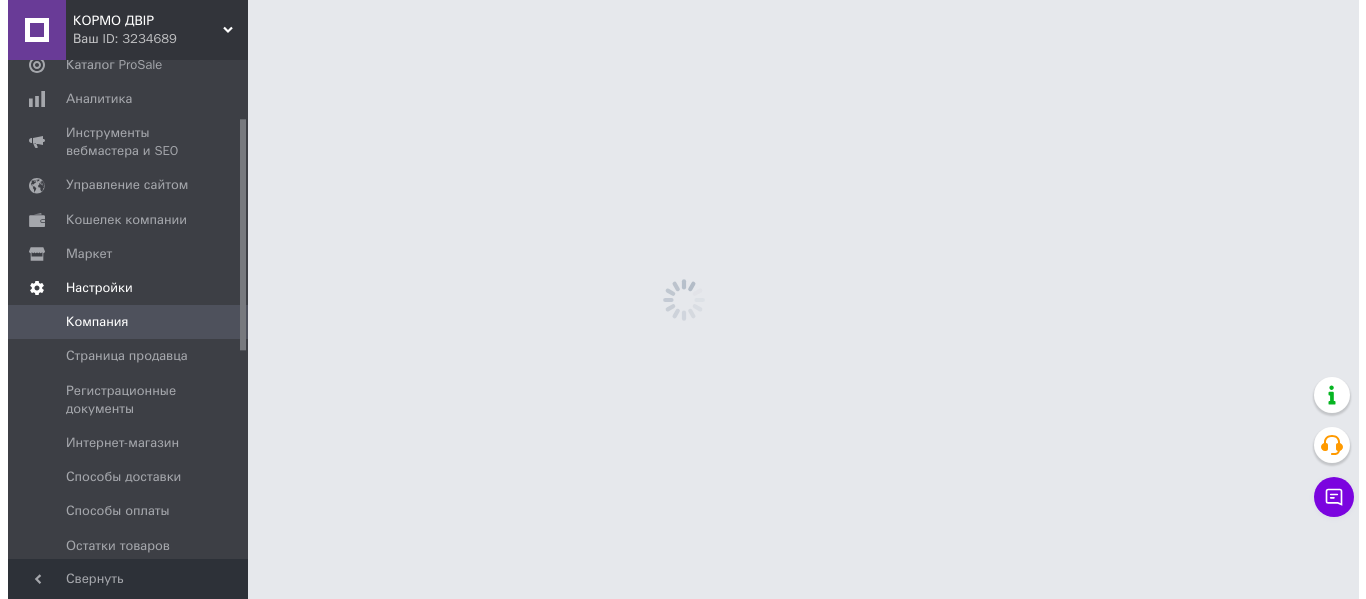 scroll, scrollTop: 0, scrollLeft: 0, axis: both 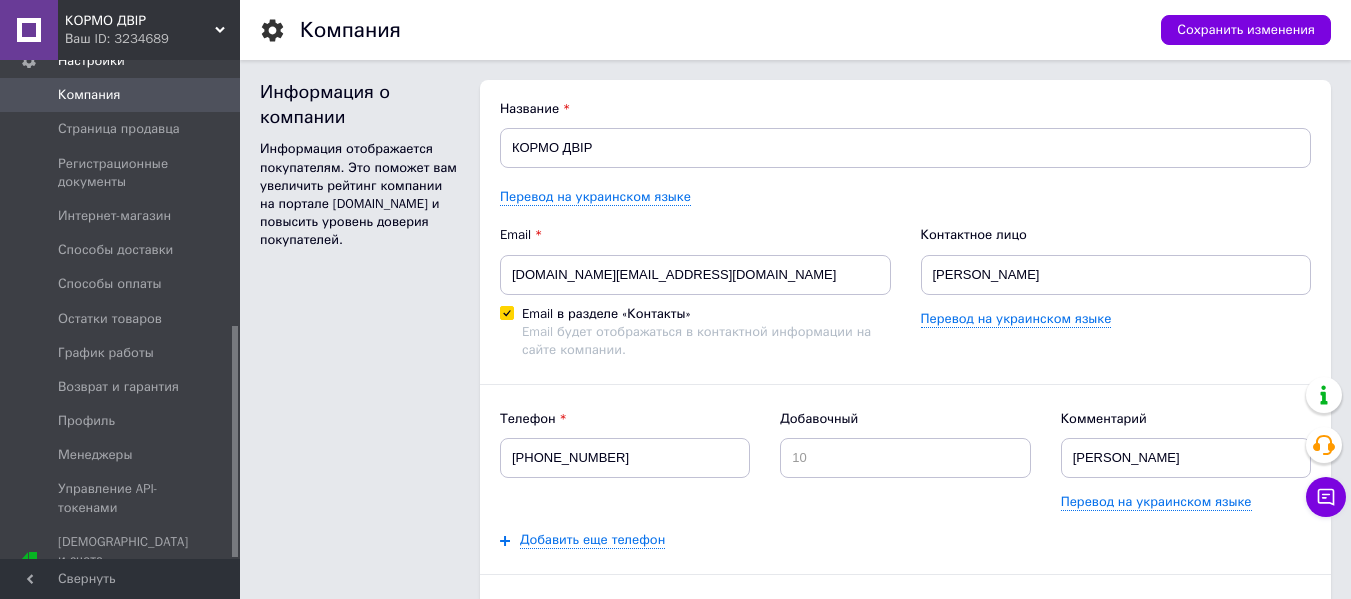 drag, startPoint x: 233, startPoint y: 339, endPoint x: 280, endPoint y: 551, distance: 217.14742 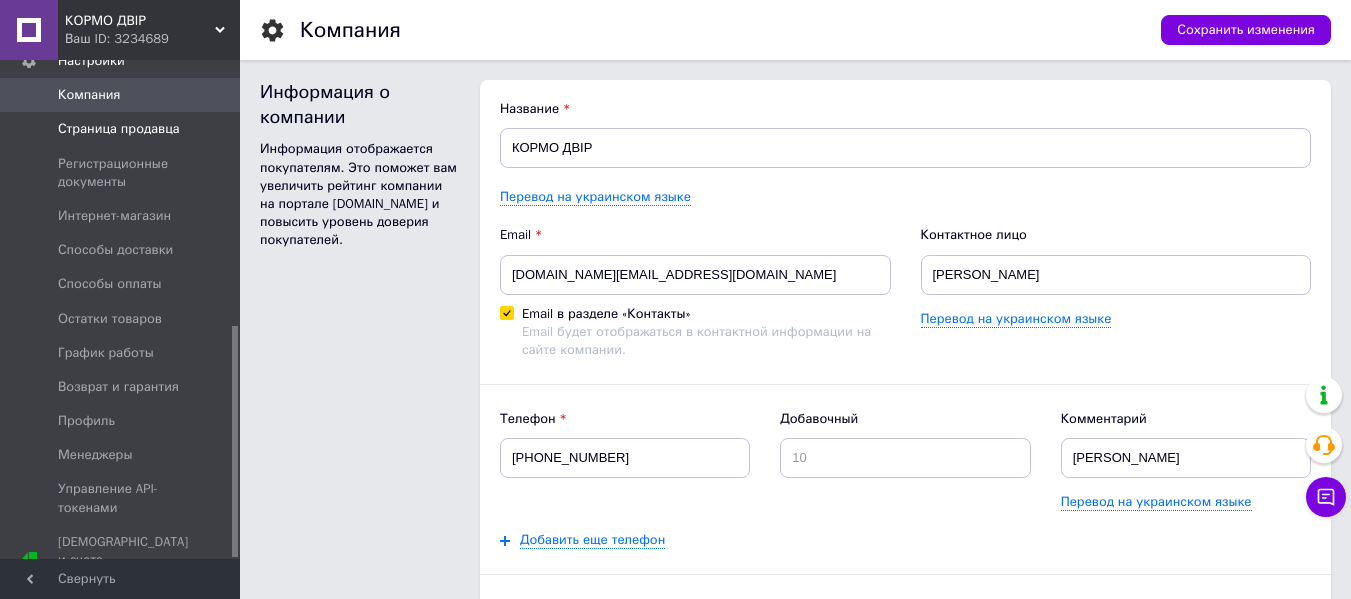 click on "Страница продавца" at bounding box center (119, 129) 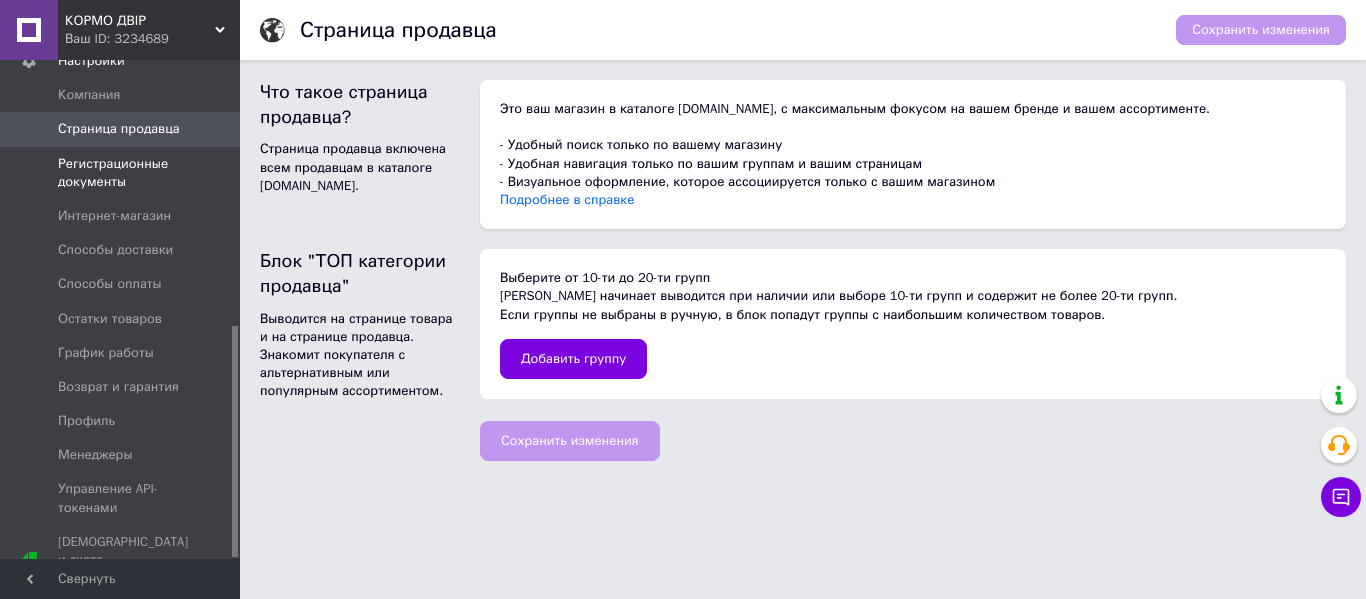 click on "Регистрационные документы" at bounding box center [121, 173] 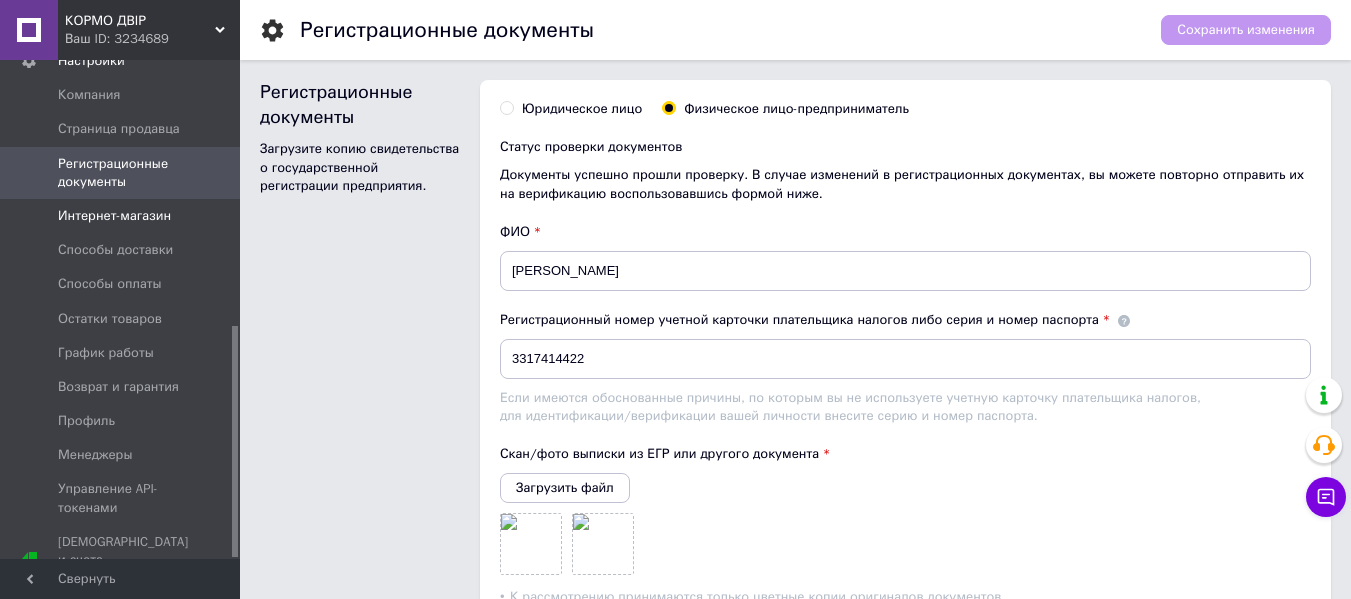 click on "Интернет-магазин" at bounding box center [114, 216] 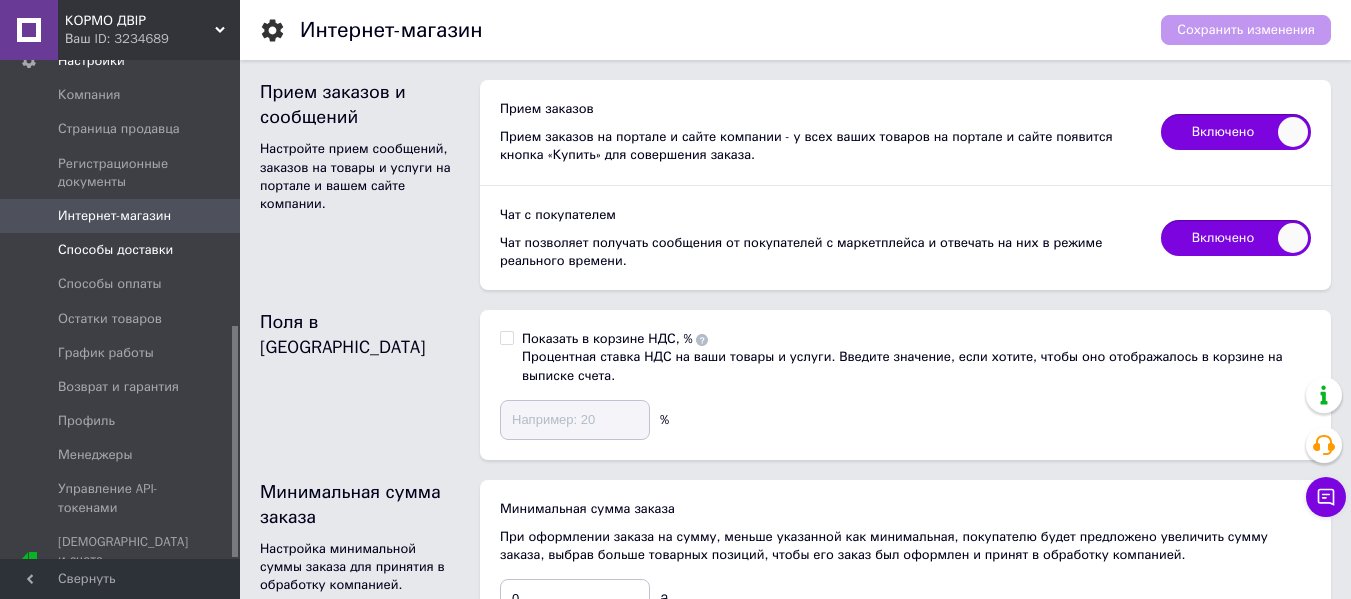 click on "Способы доставки" at bounding box center (115, 250) 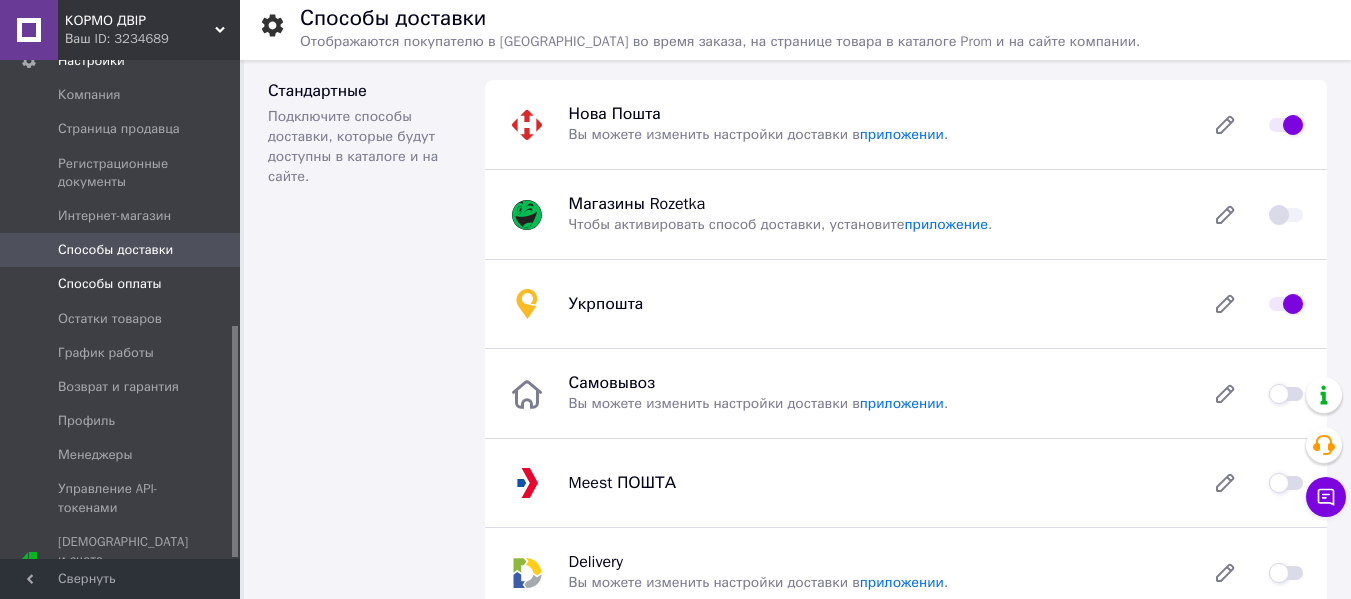 click on "Способы оплаты" at bounding box center [110, 284] 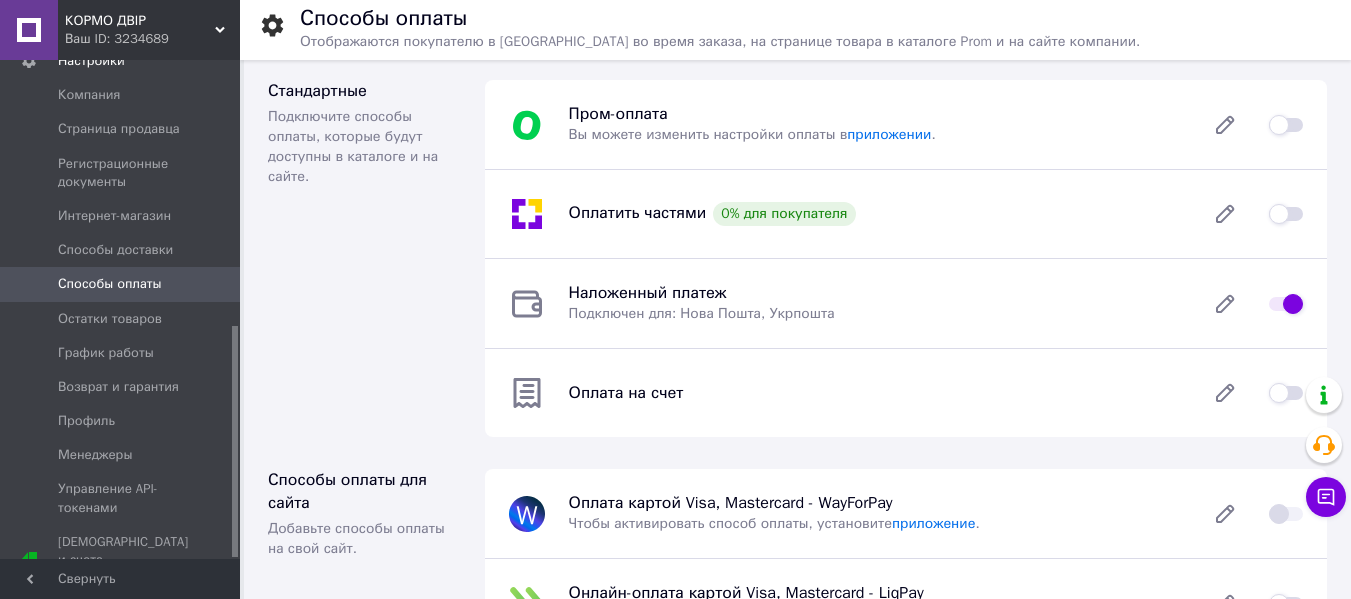 click at bounding box center (1286, 393) 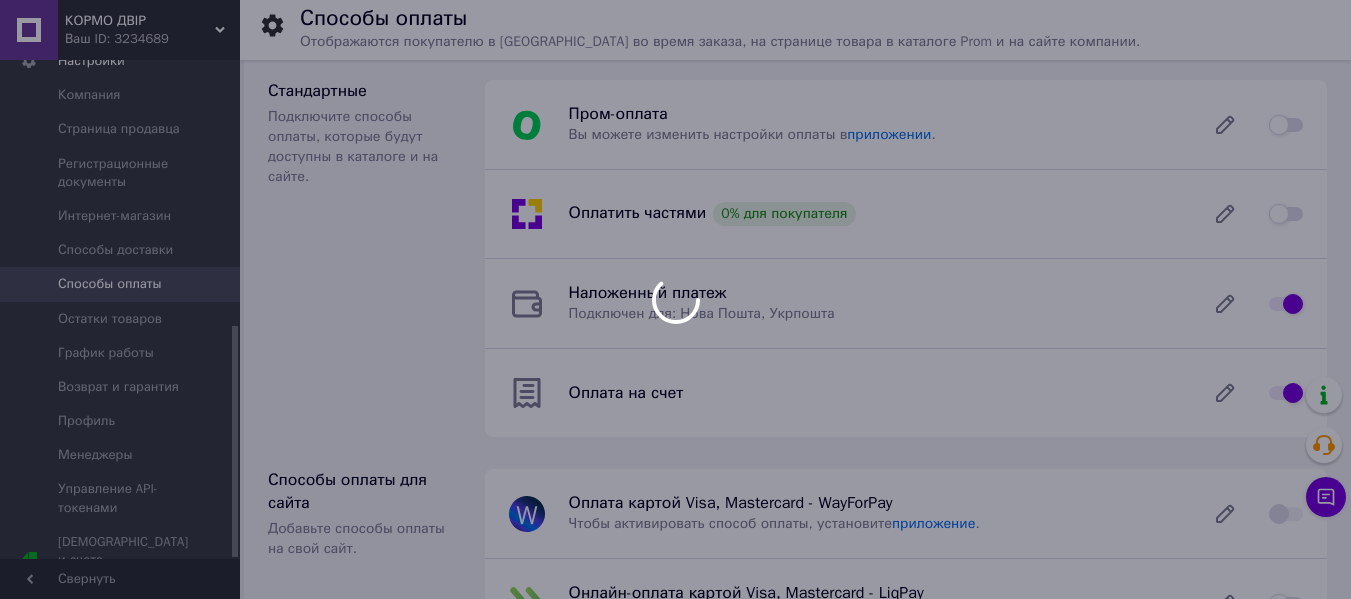 checkbox on "false" 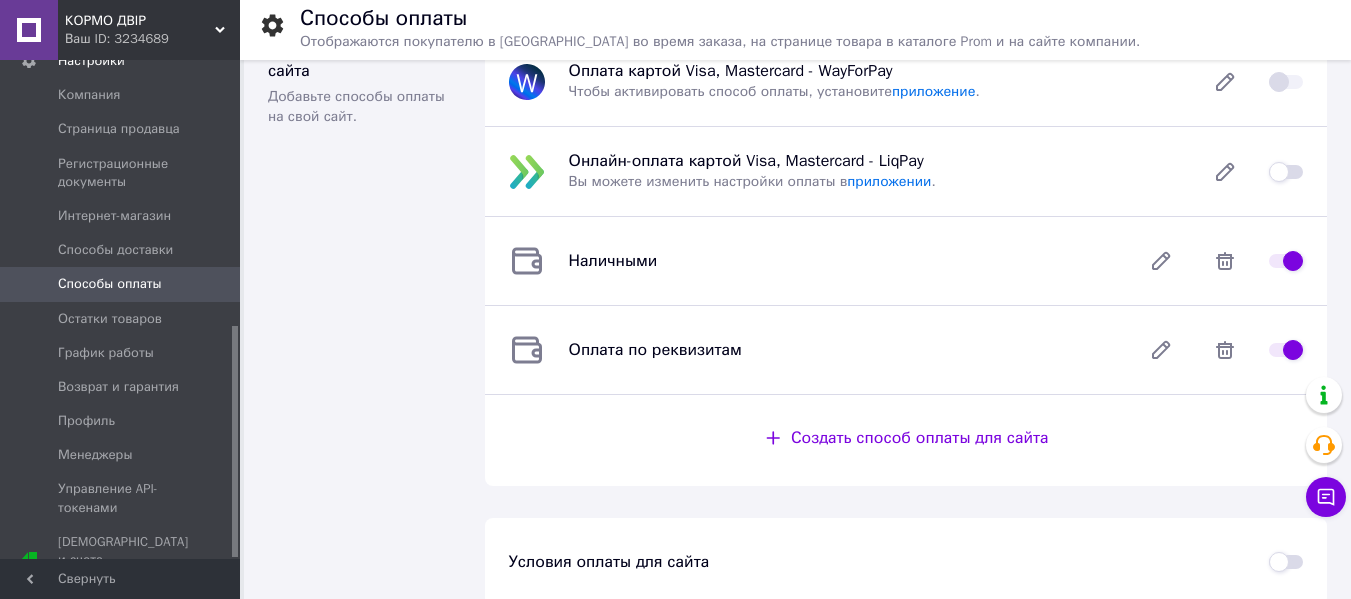 scroll, scrollTop: 458, scrollLeft: 0, axis: vertical 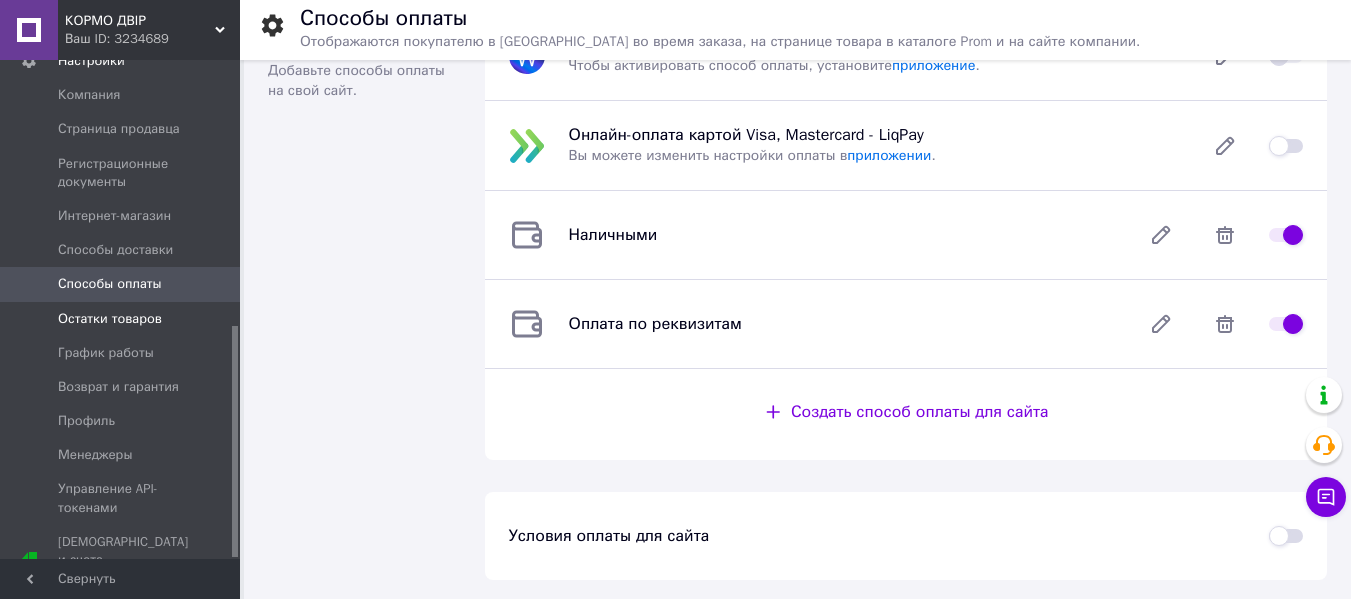 click on "Остатки товаров" at bounding box center [110, 319] 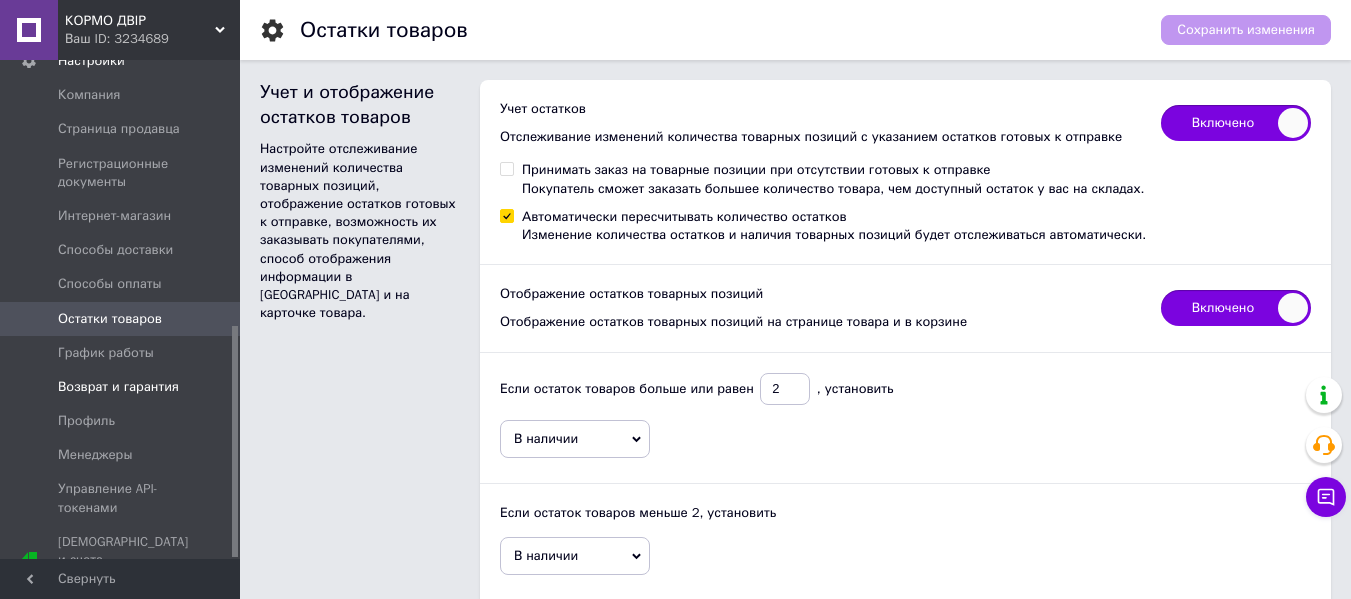 click on "Возврат и гарантия" at bounding box center (118, 387) 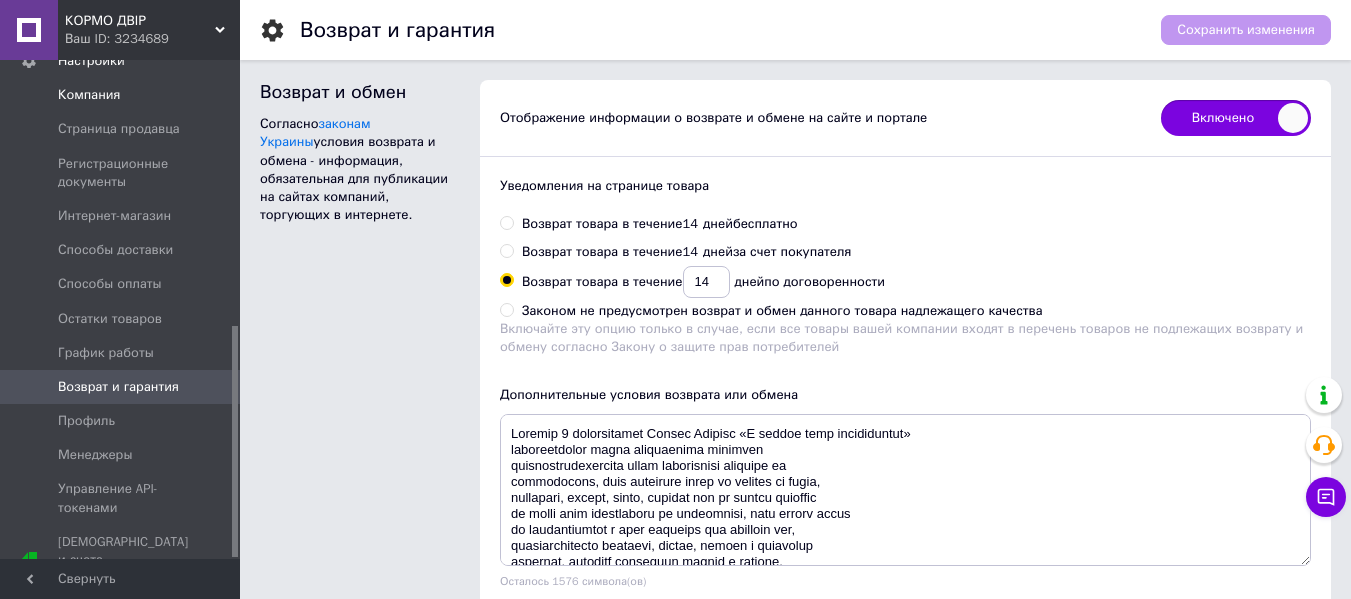 click on "Компания" at bounding box center (121, 95) 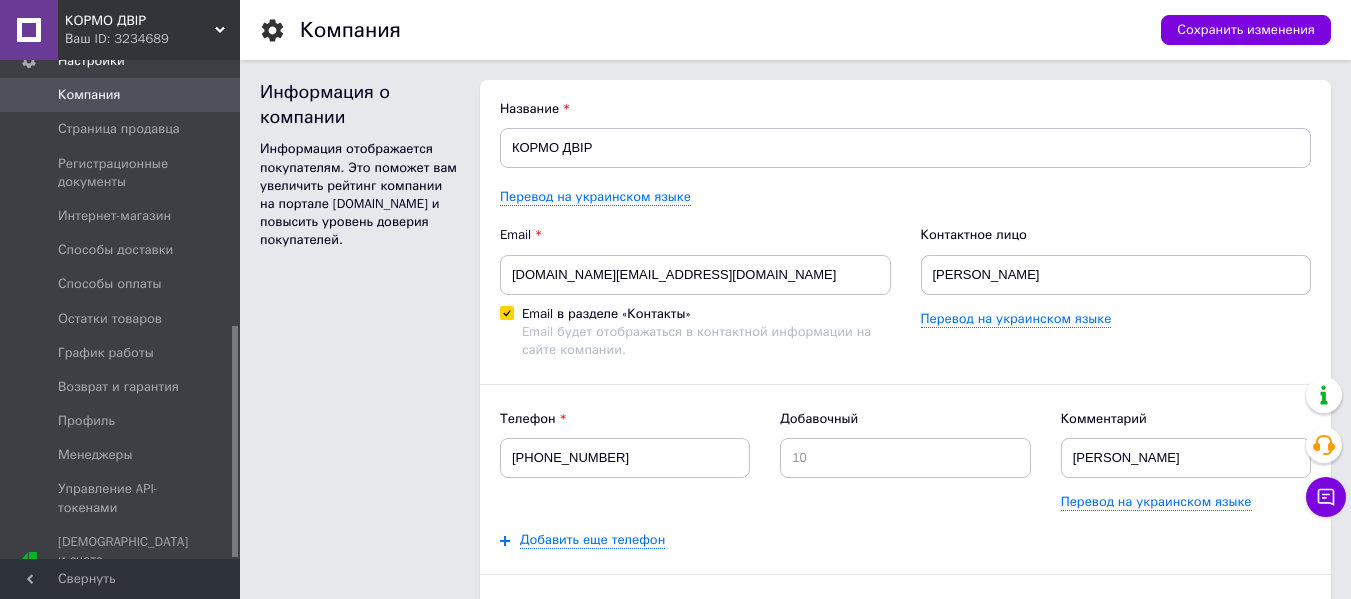 scroll, scrollTop: 0, scrollLeft: 0, axis: both 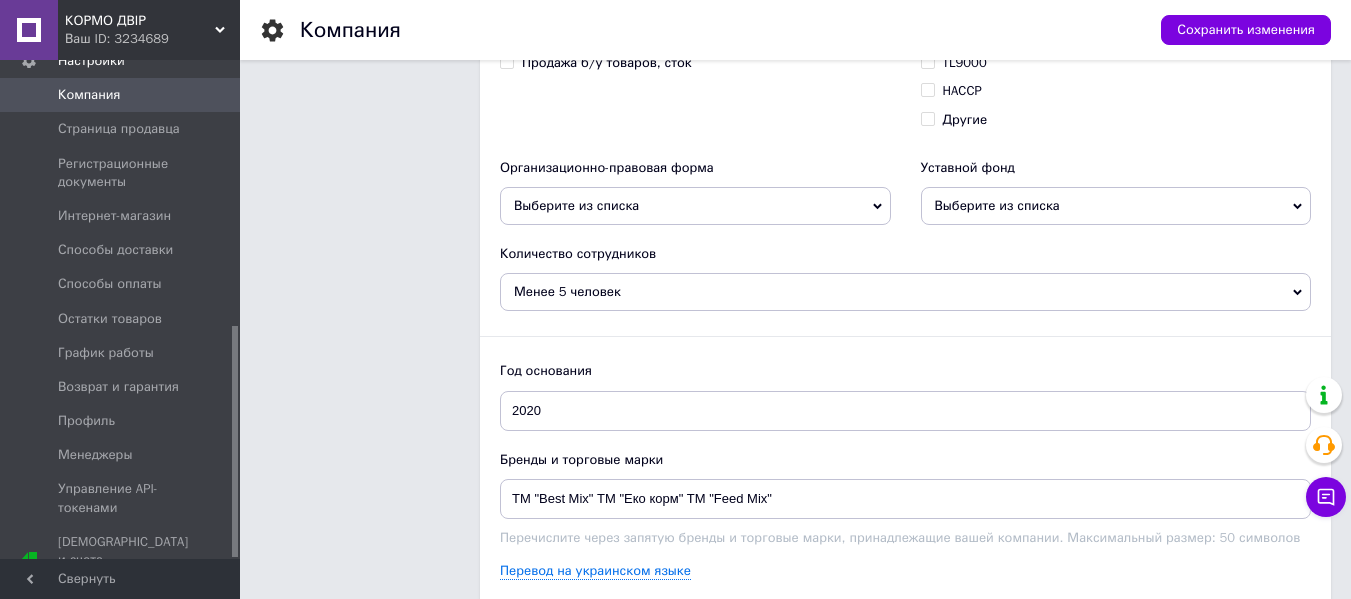 click on "Выберите из списка" at bounding box center (695, 206) 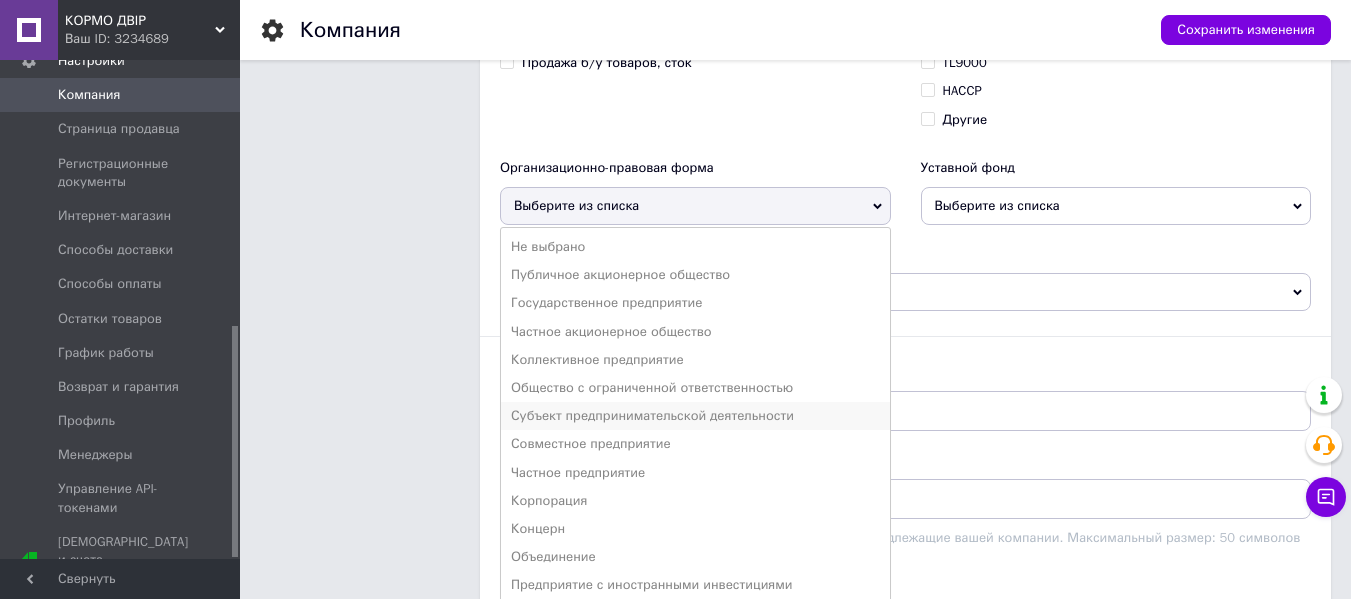 click on "Субъект предпринимательской деятельности" at bounding box center (695, 416) 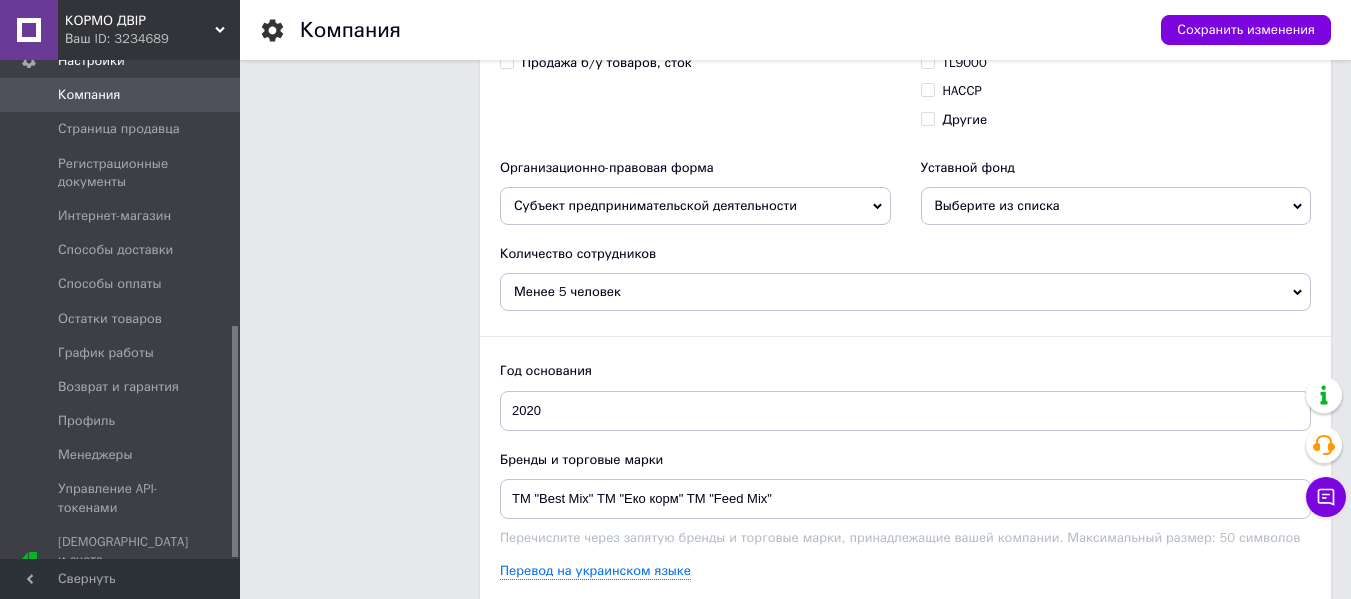 click on "Выберите из списка" at bounding box center (997, 205) 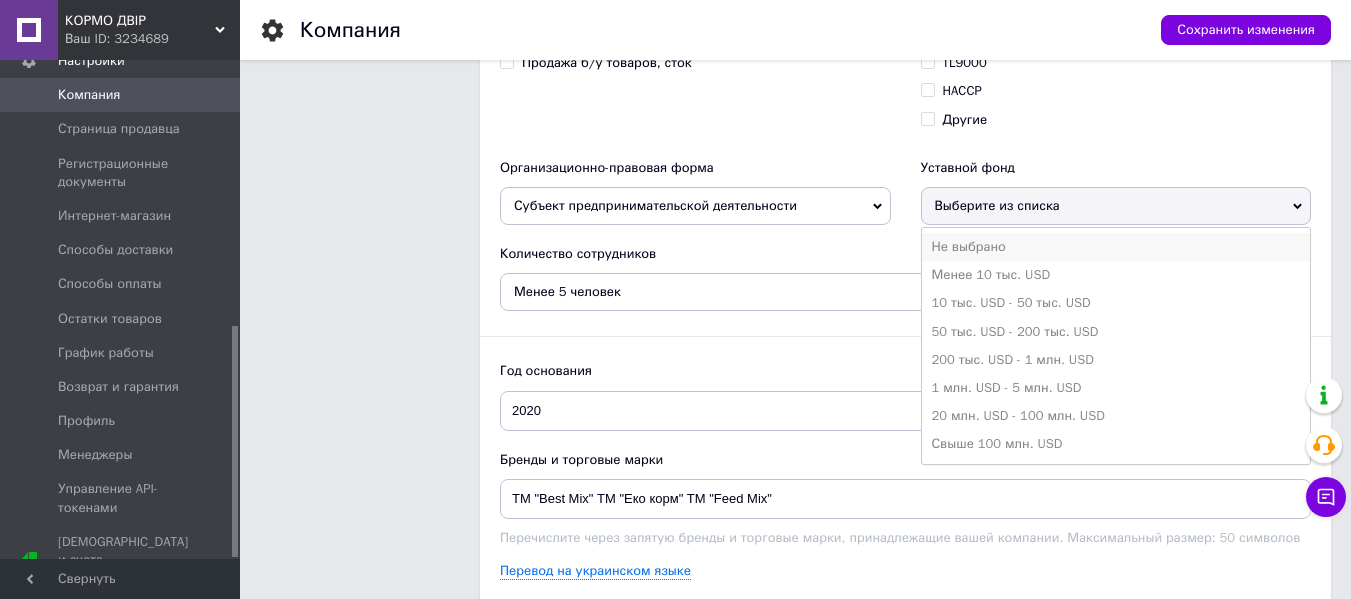 click on "Не выбрано" at bounding box center [1116, 247] 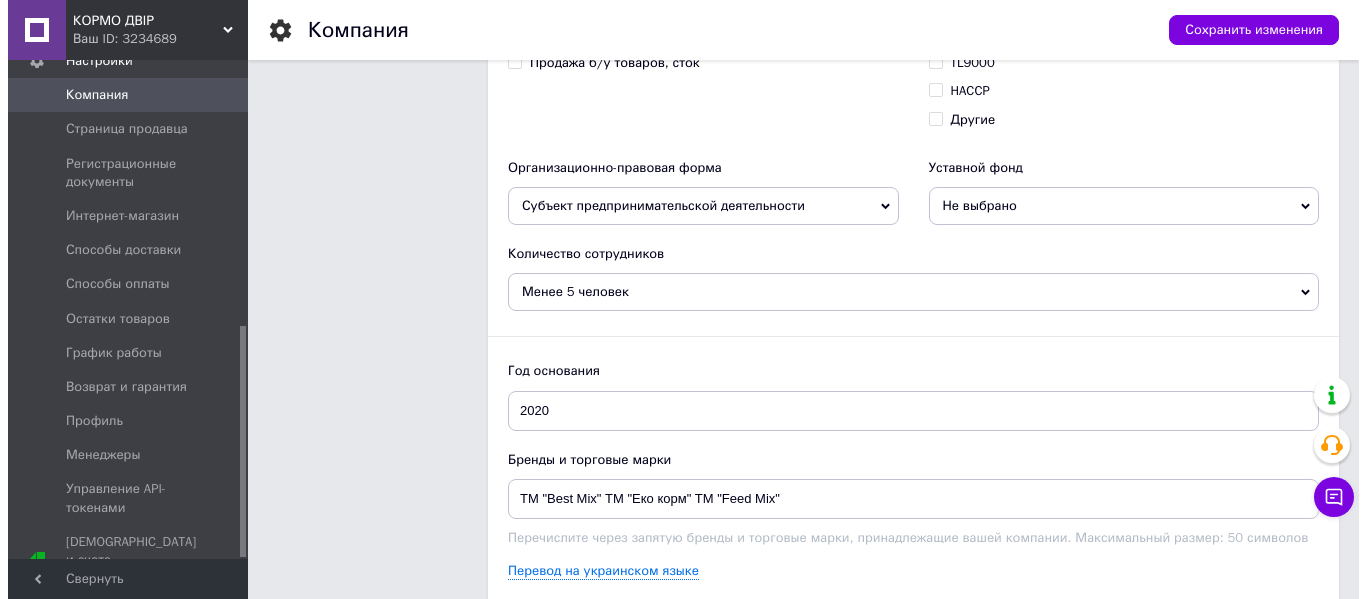 scroll, scrollTop: 1204, scrollLeft: 0, axis: vertical 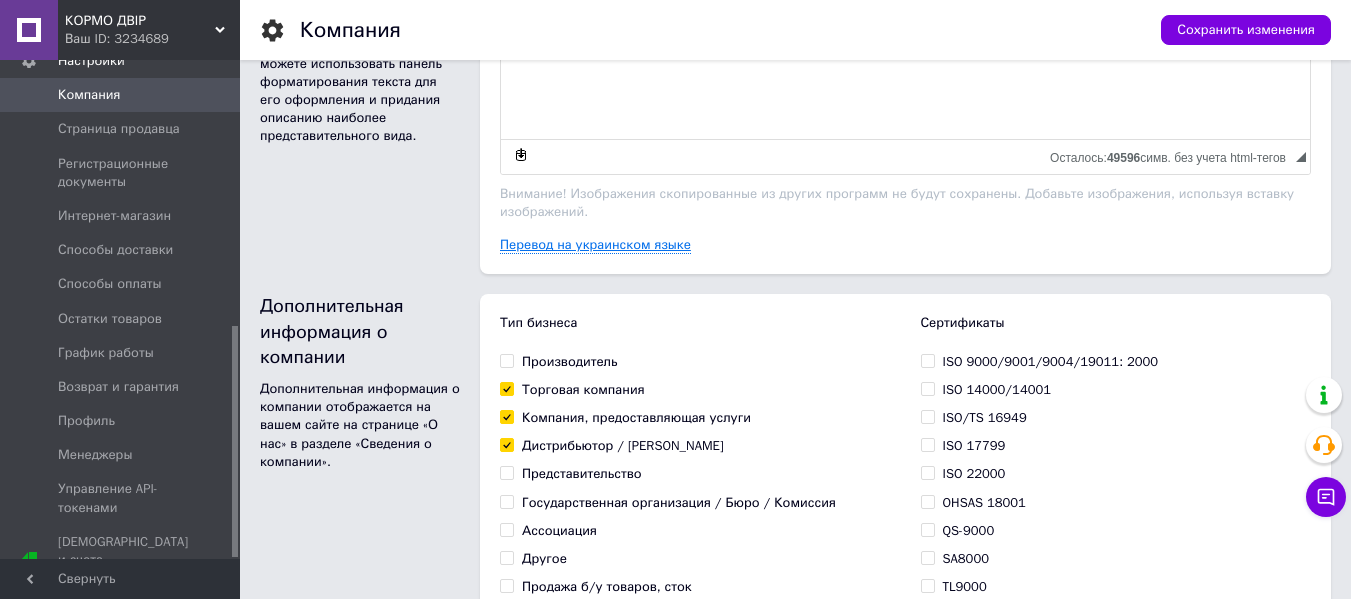 click on "Перевод на украинском языке" at bounding box center [595, 245] 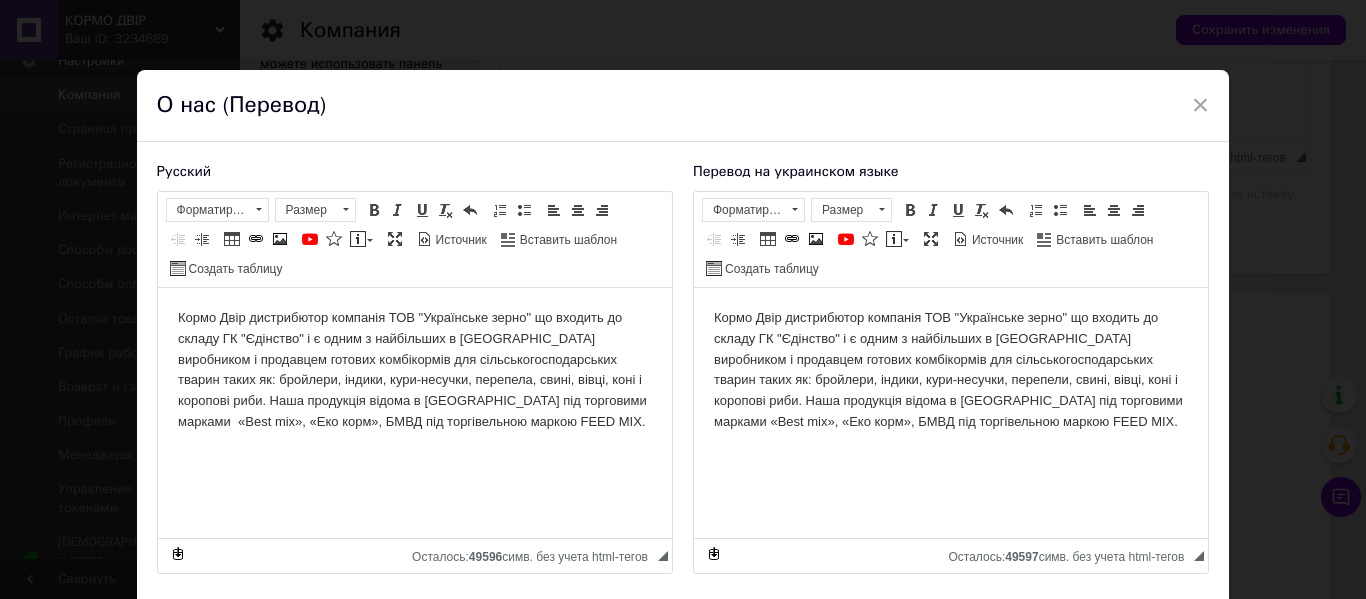 scroll, scrollTop: 0, scrollLeft: 0, axis: both 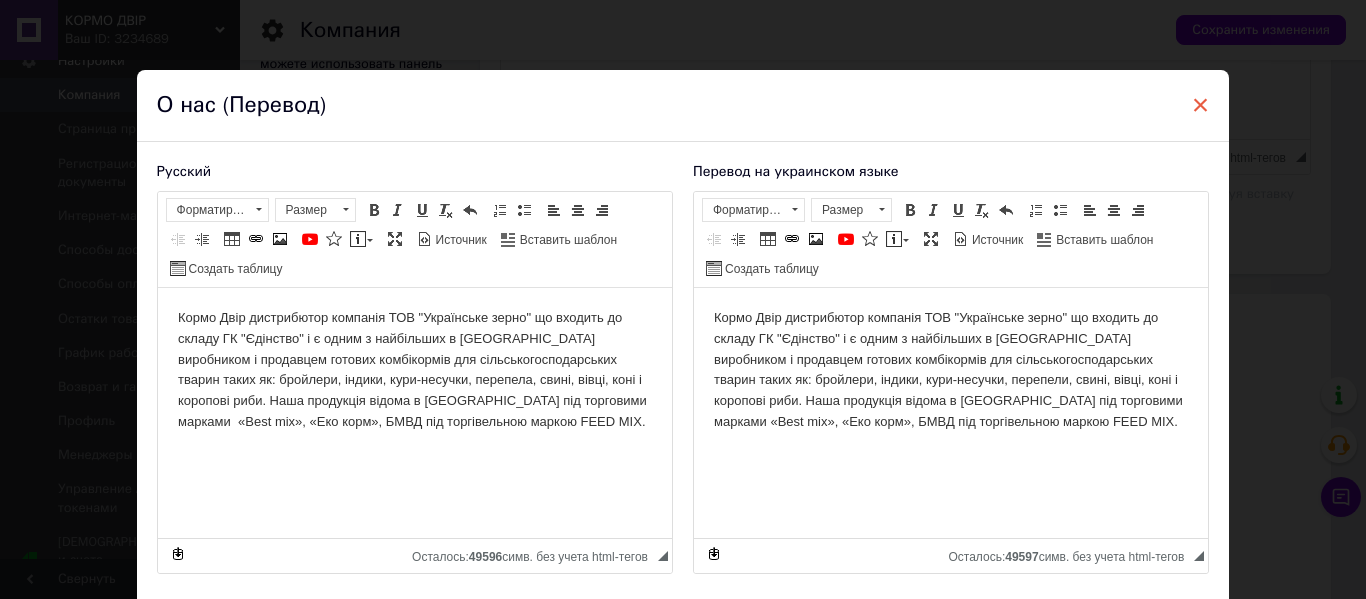 click on "×" at bounding box center [1201, 105] 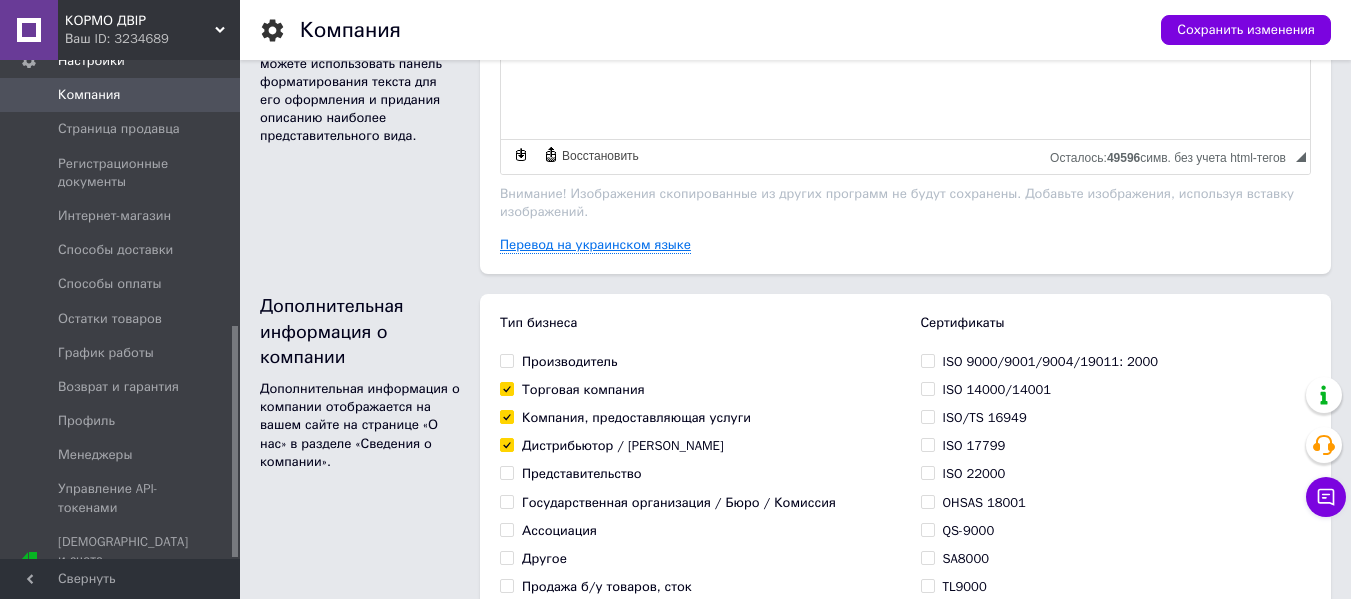 click on "Перевод на украинском языке" at bounding box center (595, 245) 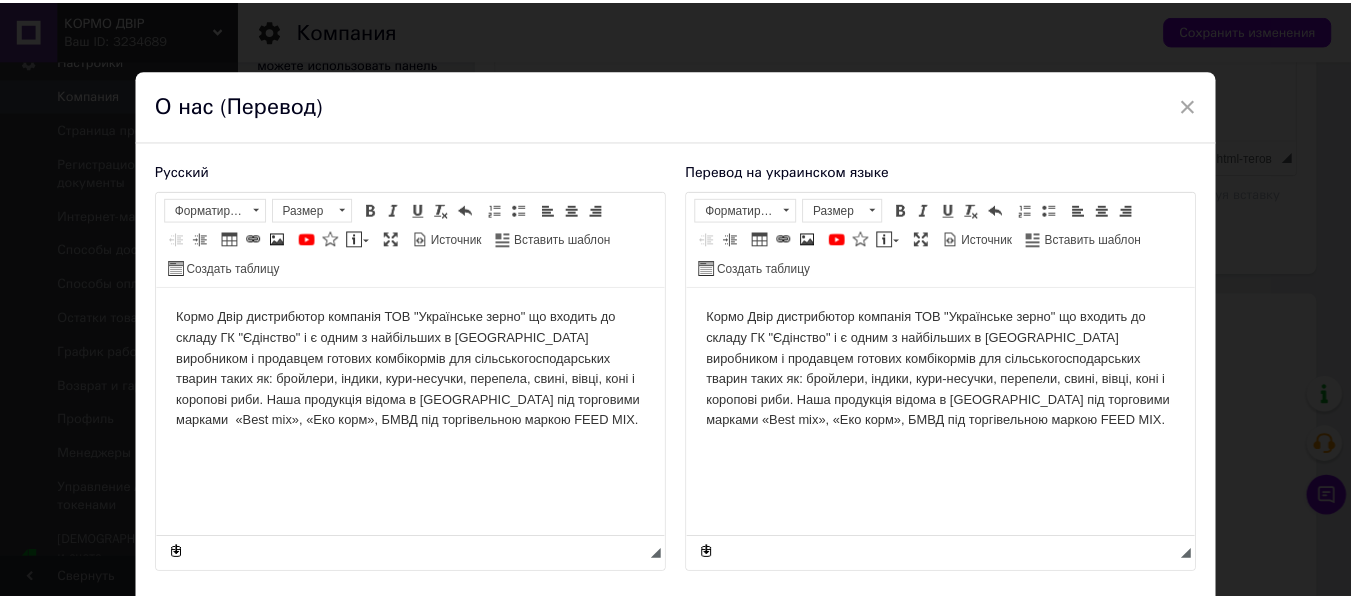 scroll, scrollTop: 0, scrollLeft: 0, axis: both 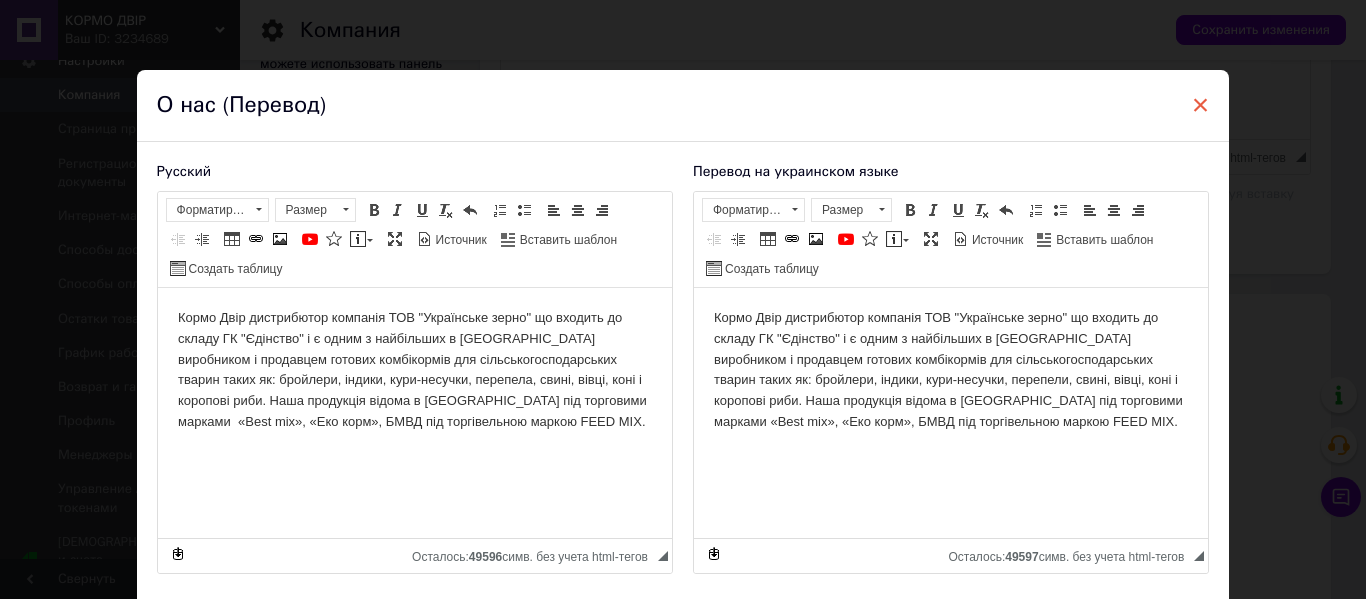 click on "×" at bounding box center [1201, 105] 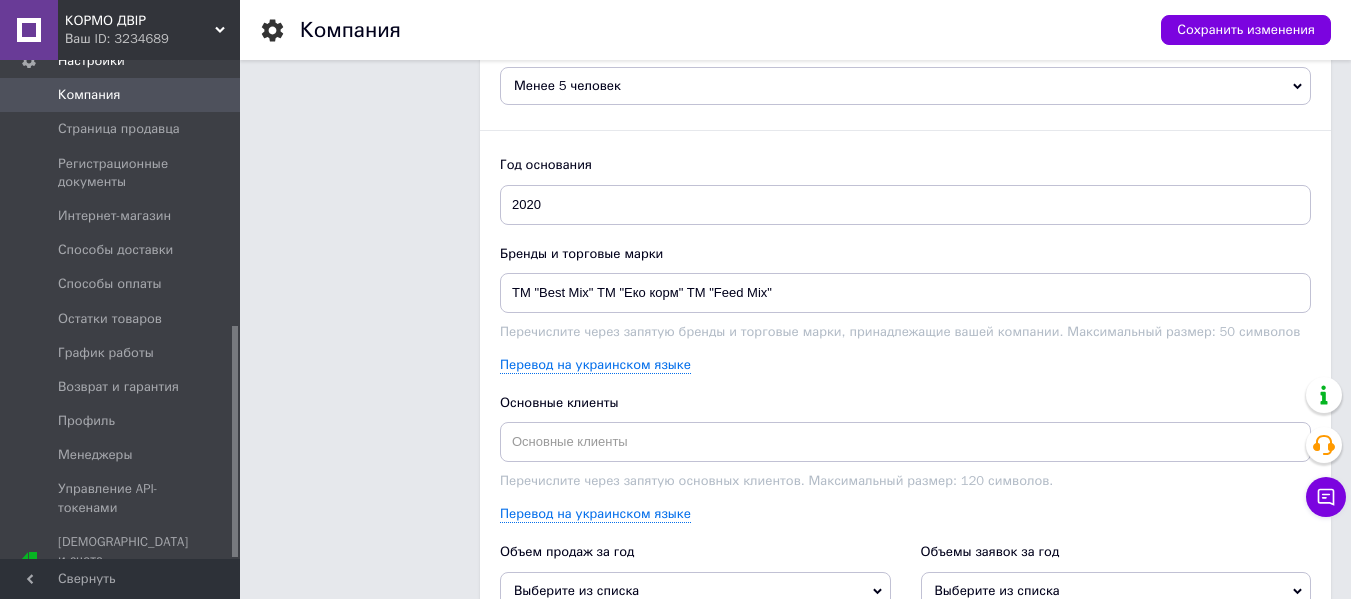 scroll, scrollTop: 1940, scrollLeft: 0, axis: vertical 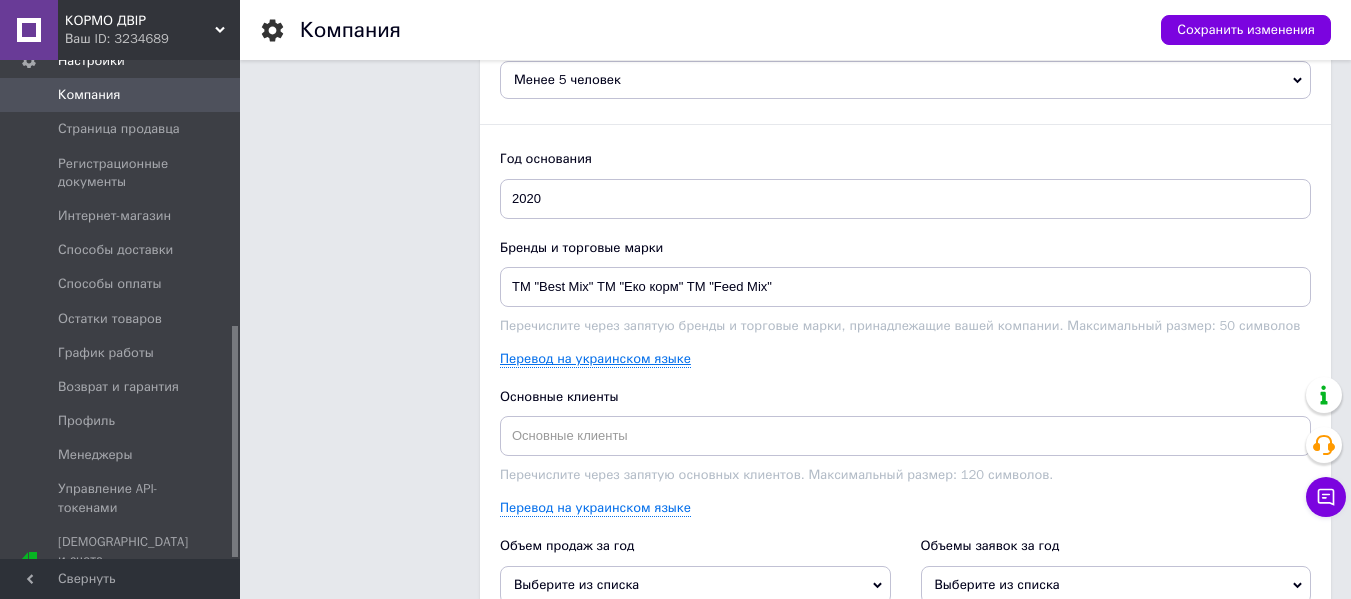 click on "Перевод на украинском языке" at bounding box center [595, 359] 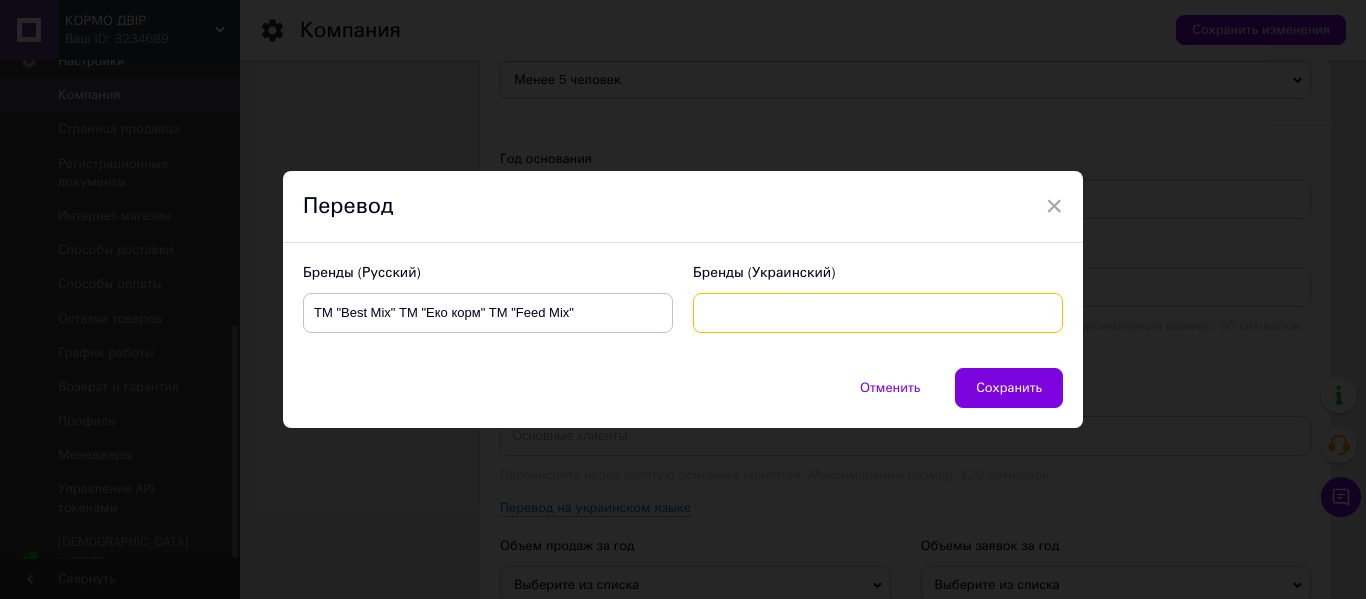 click at bounding box center [878, 313] 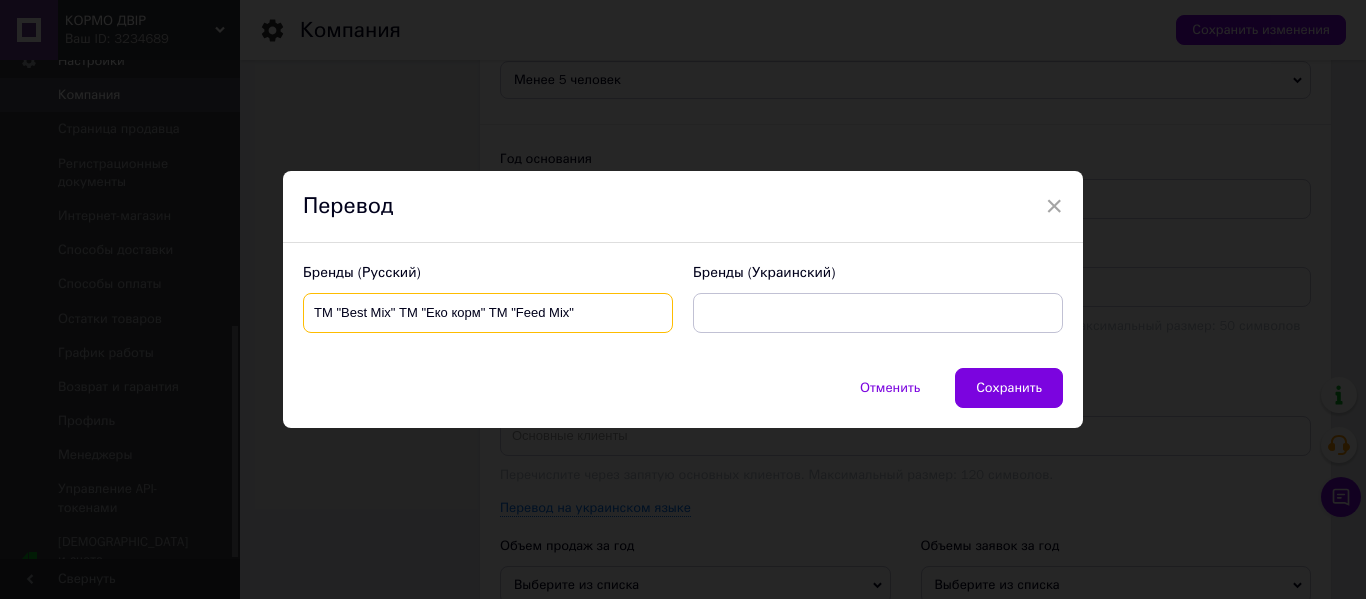 drag, startPoint x: 576, startPoint y: 319, endPoint x: 308, endPoint y: 350, distance: 269.78696 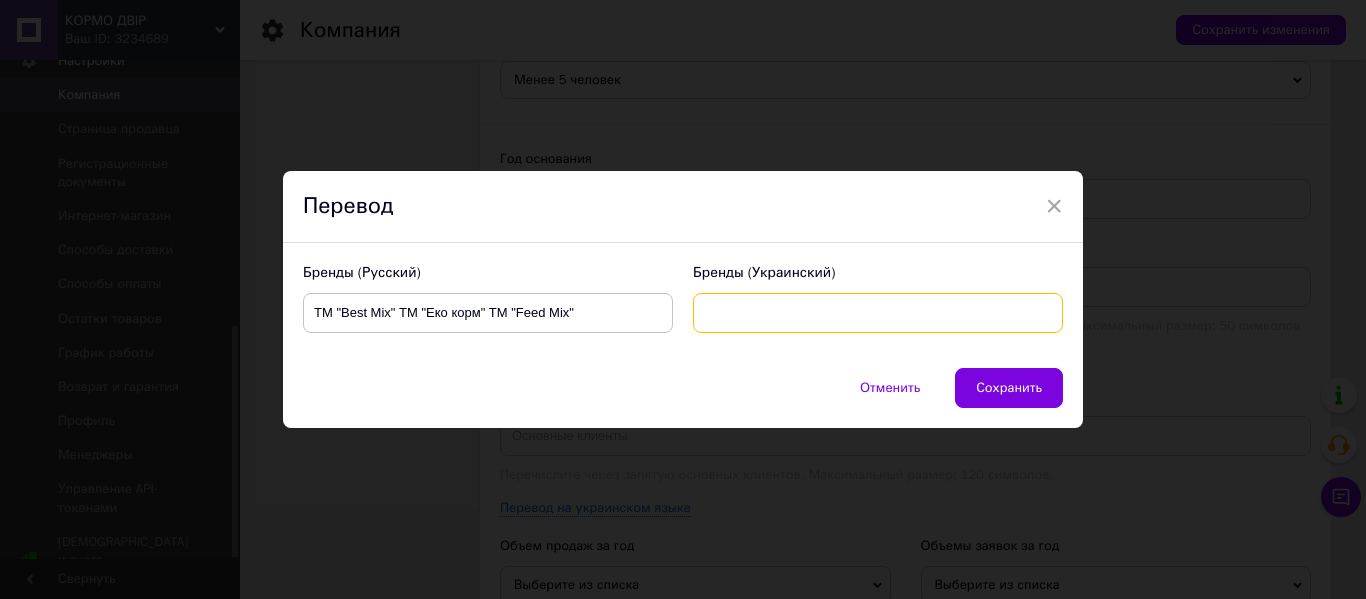 click at bounding box center [878, 313] 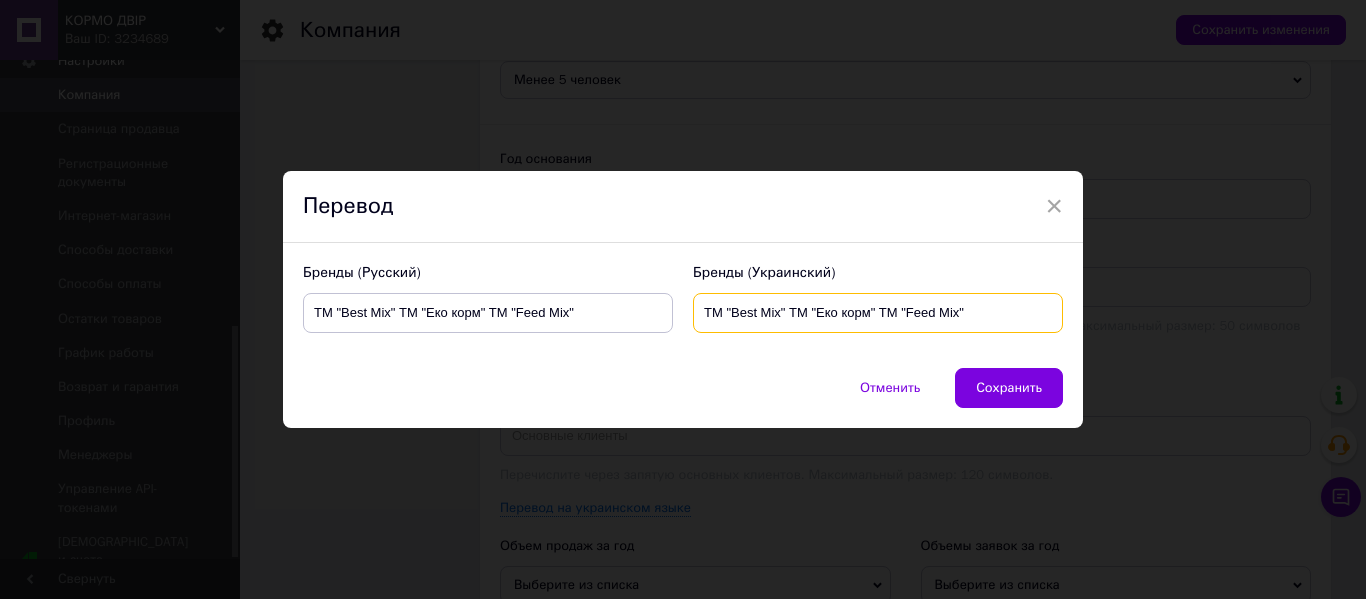 type on "ТМ "Best Mix" ТМ "Еко корм" ТМ "Feed Mix"" 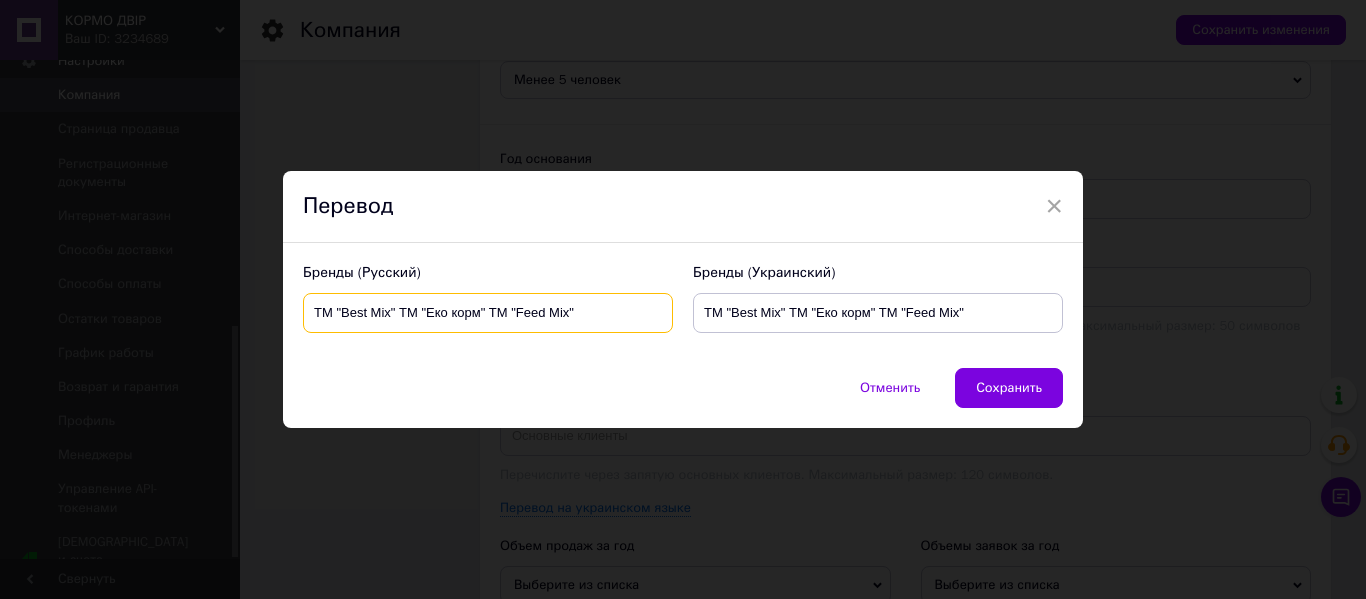 click on "ТМ "Best Mix" ТМ "Еко корм" ТМ "Feed Mix"" at bounding box center [488, 313] 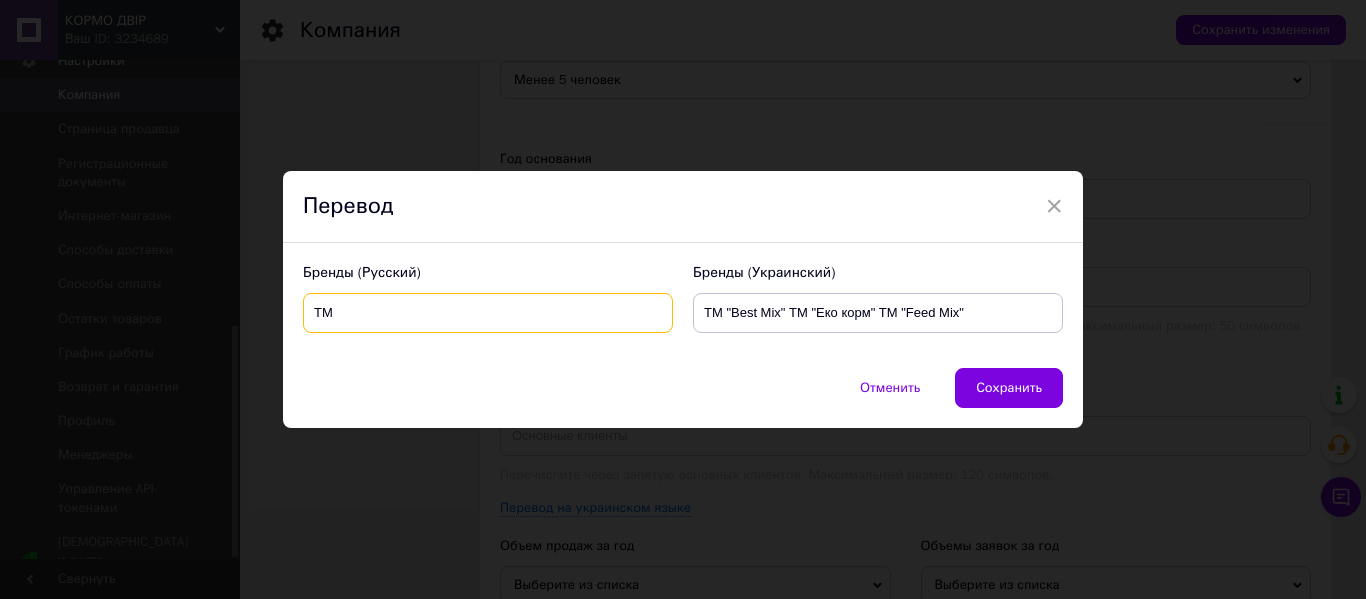 type on "Т" 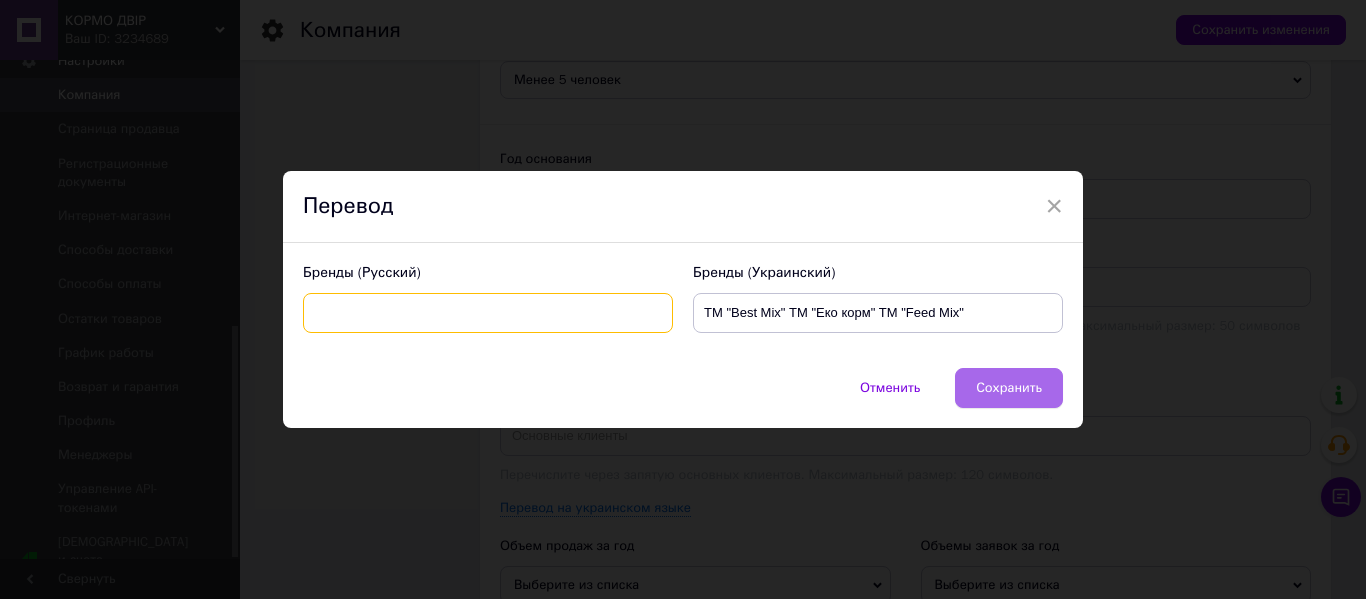type 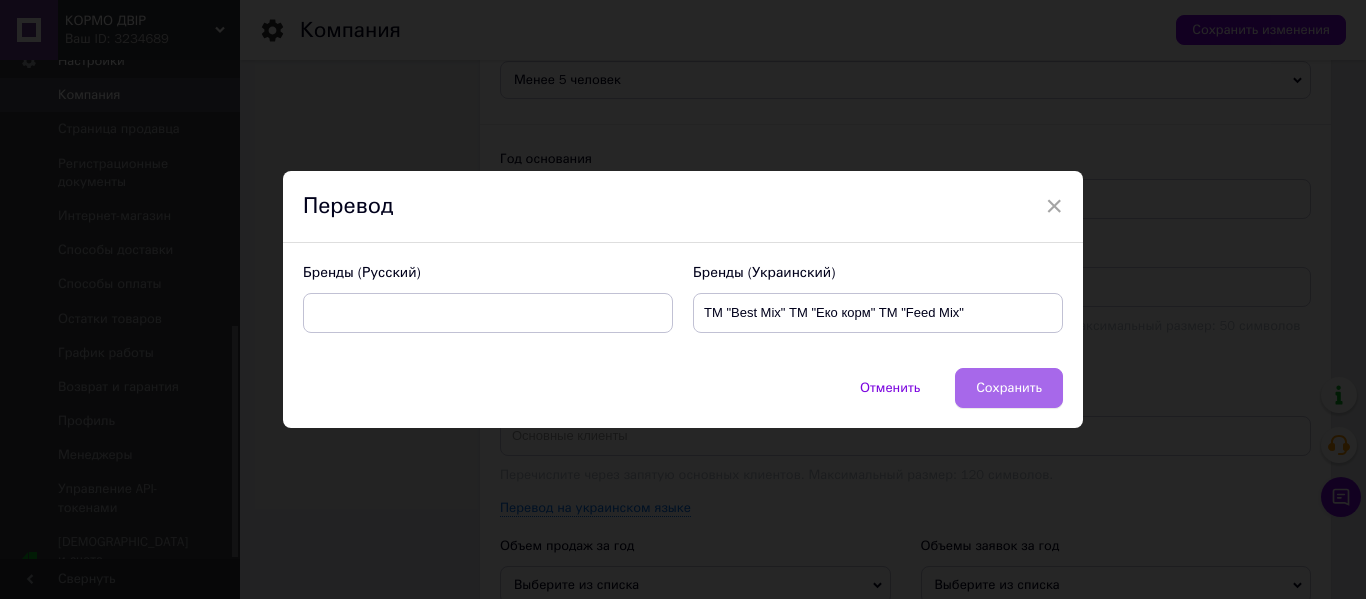 click on "Сохранить" at bounding box center [1009, 388] 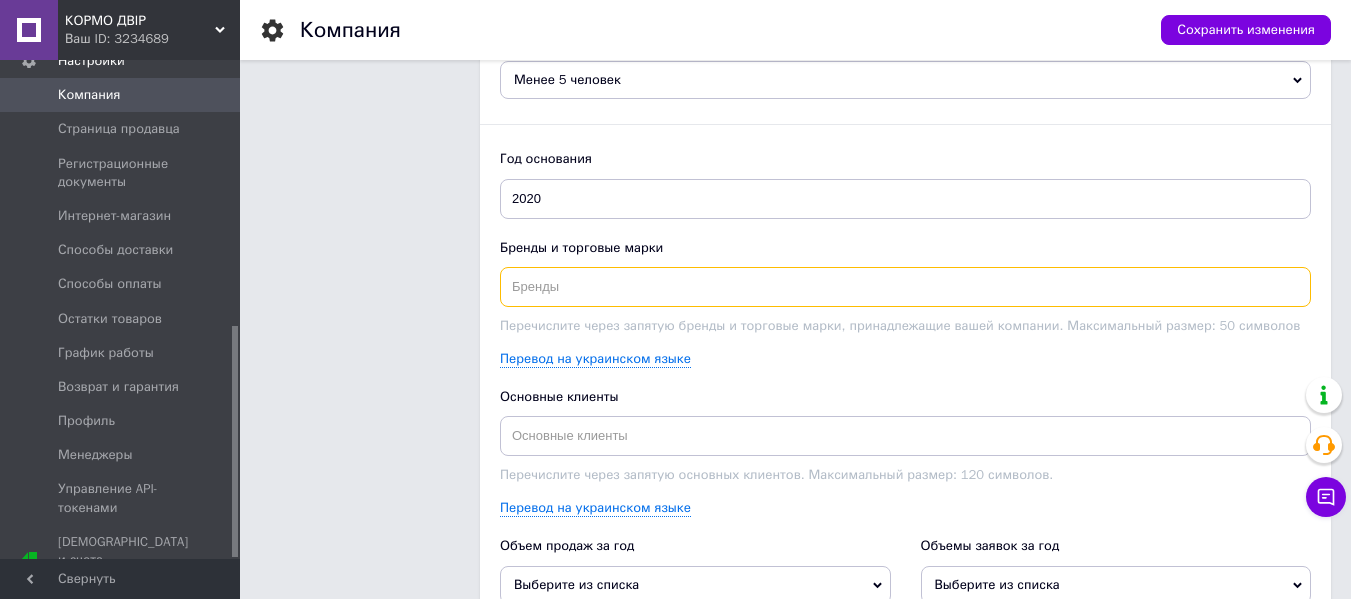 click at bounding box center [905, 287] 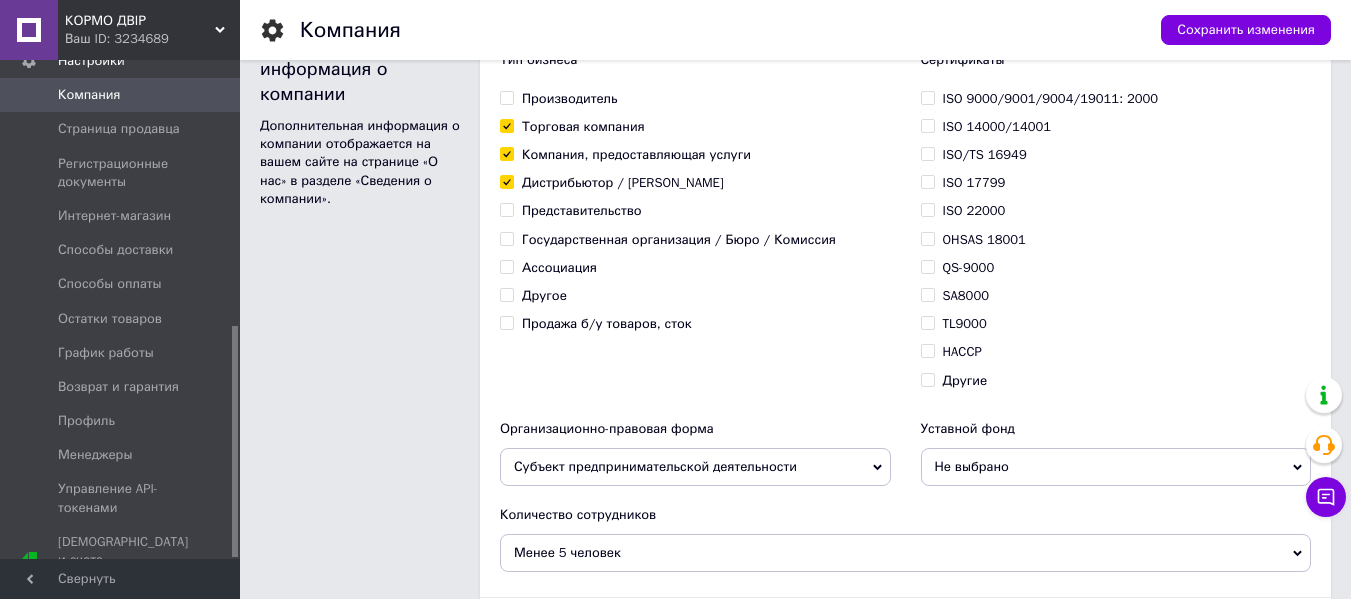 scroll, scrollTop: 0, scrollLeft: 0, axis: both 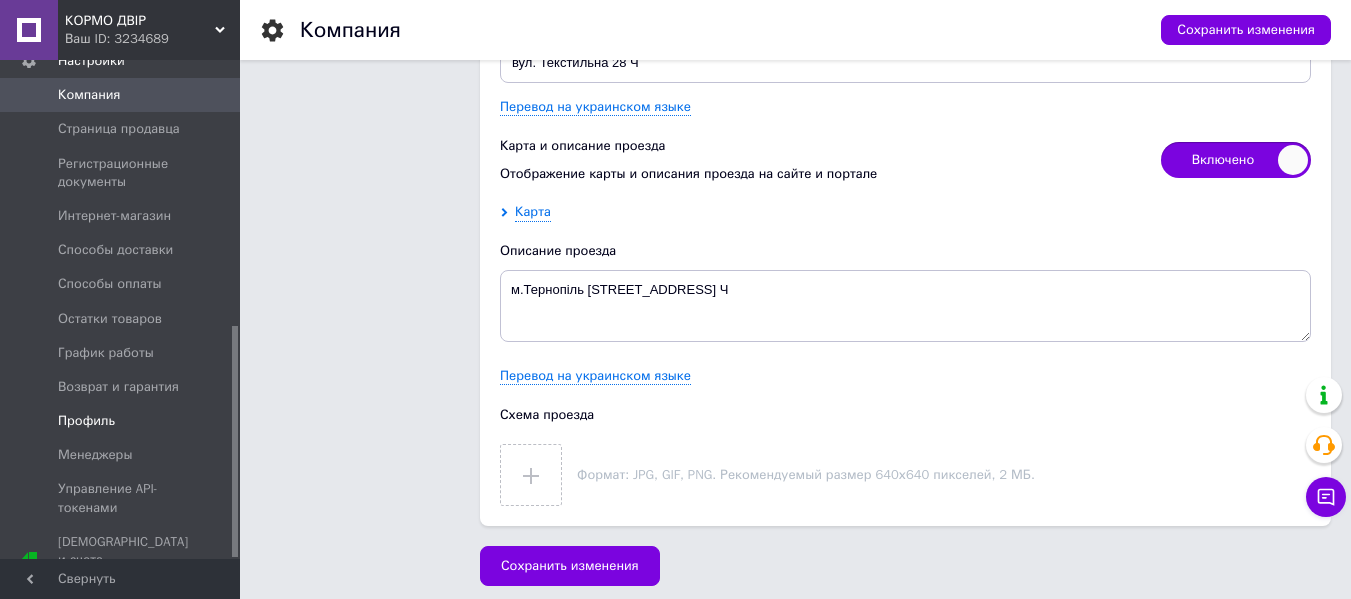 type on "ТМ "Best Mix" ТМ "Еко корм" ТМ "Feed Mix"" 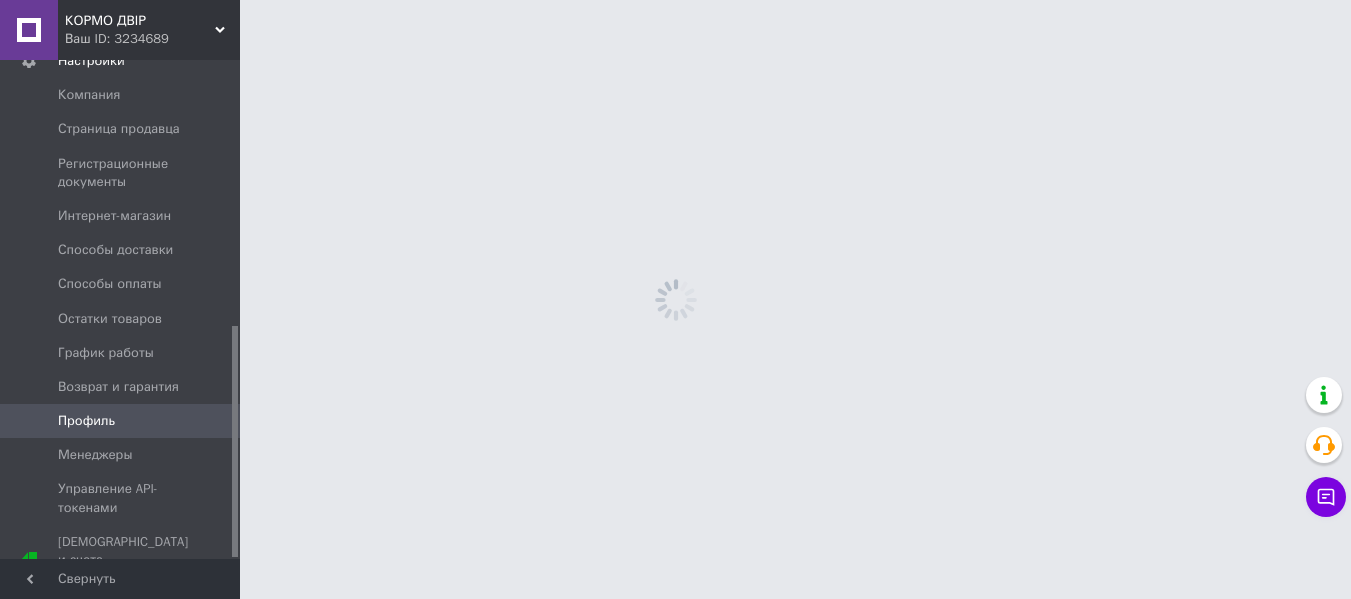 scroll, scrollTop: 0, scrollLeft: 0, axis: both 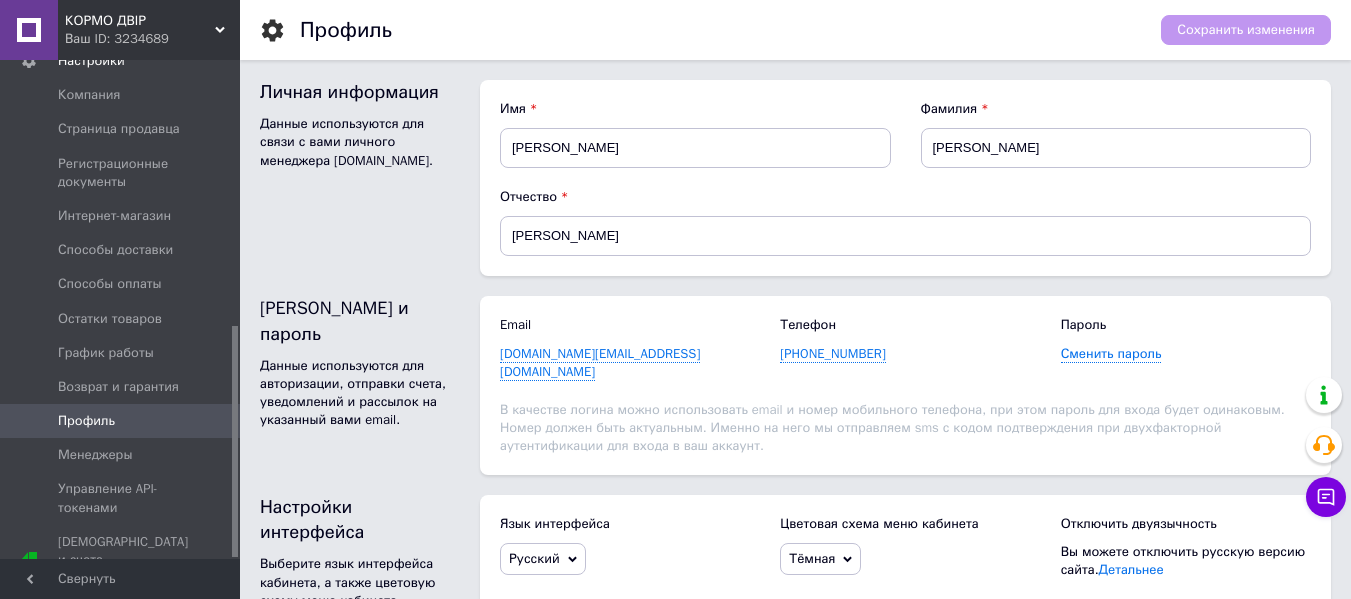 click on "Русский" at bounding box center [543, 559] 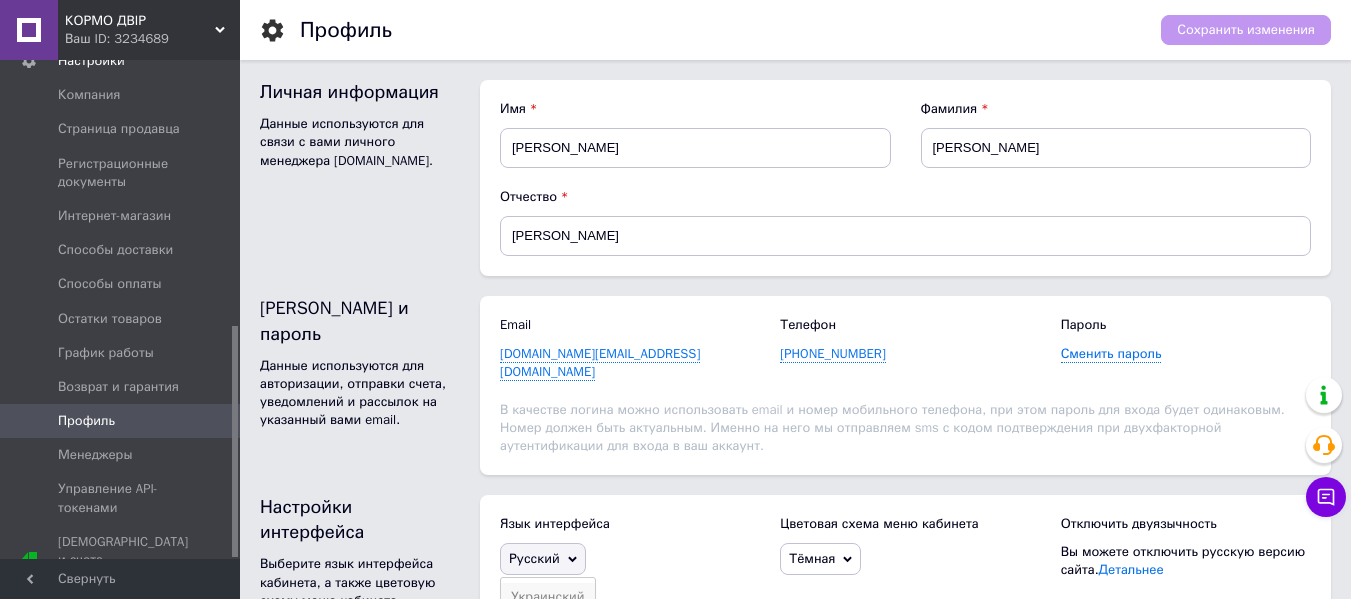 click on "Украинский" at bounding box center [548, 597] 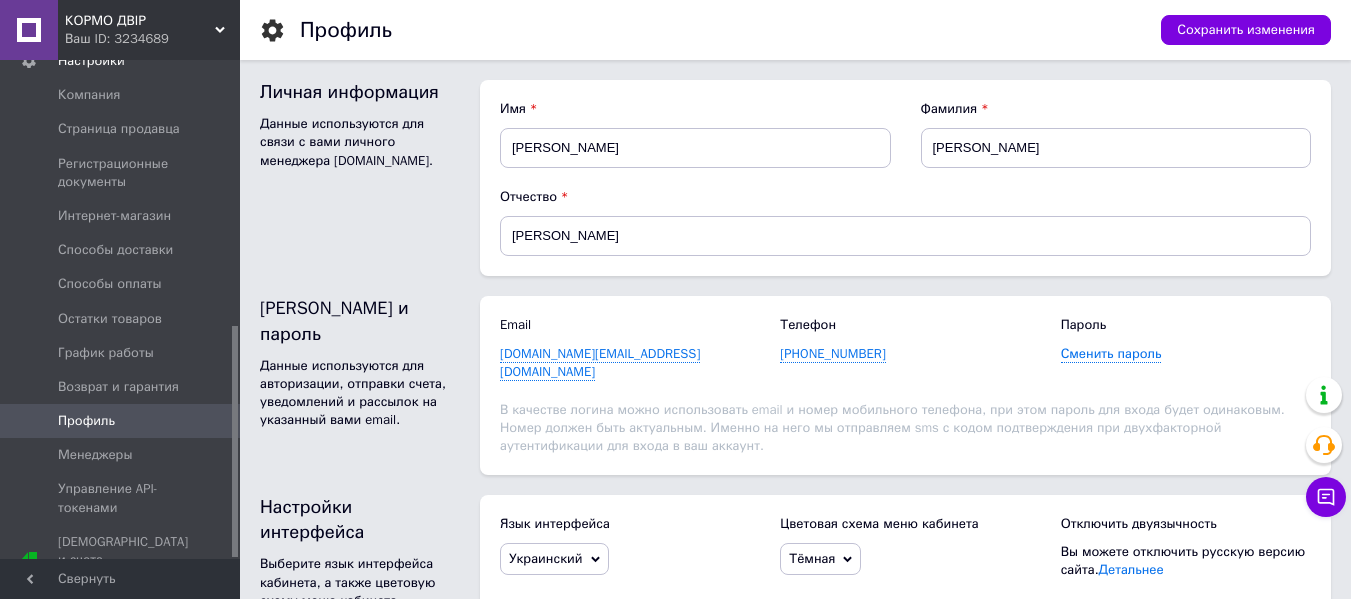 click on "Тёмная" at bounding box center (820, 559) 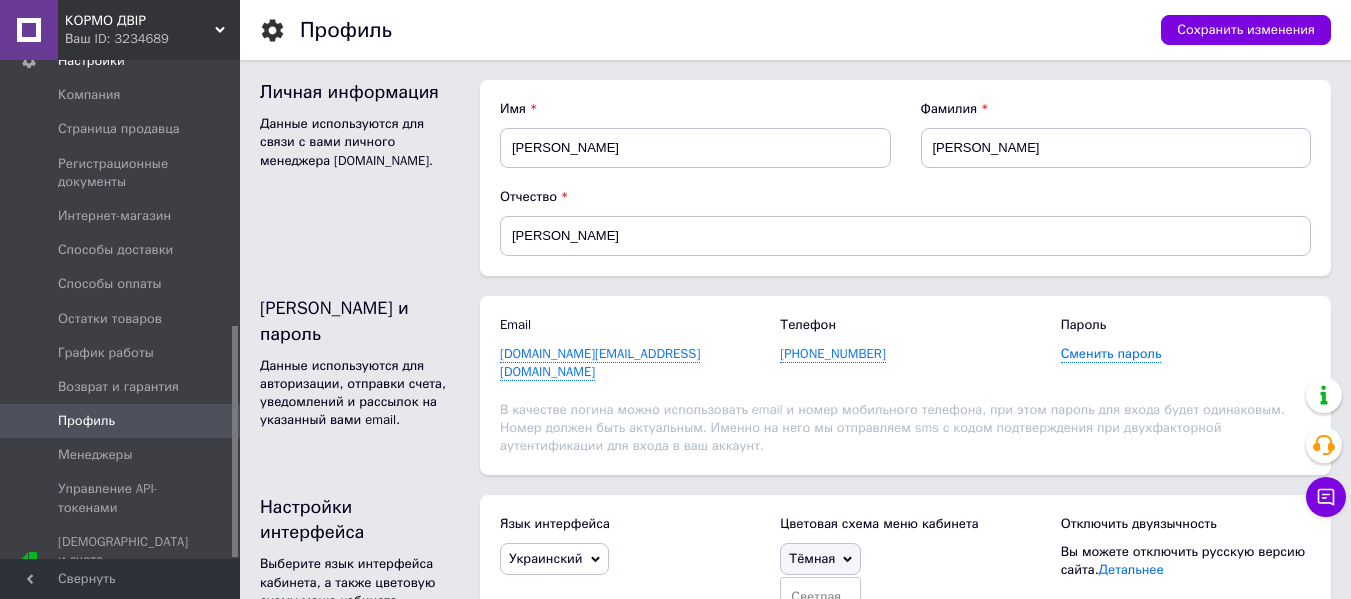 click on "Тёмная" at bounding box center [820, 559] 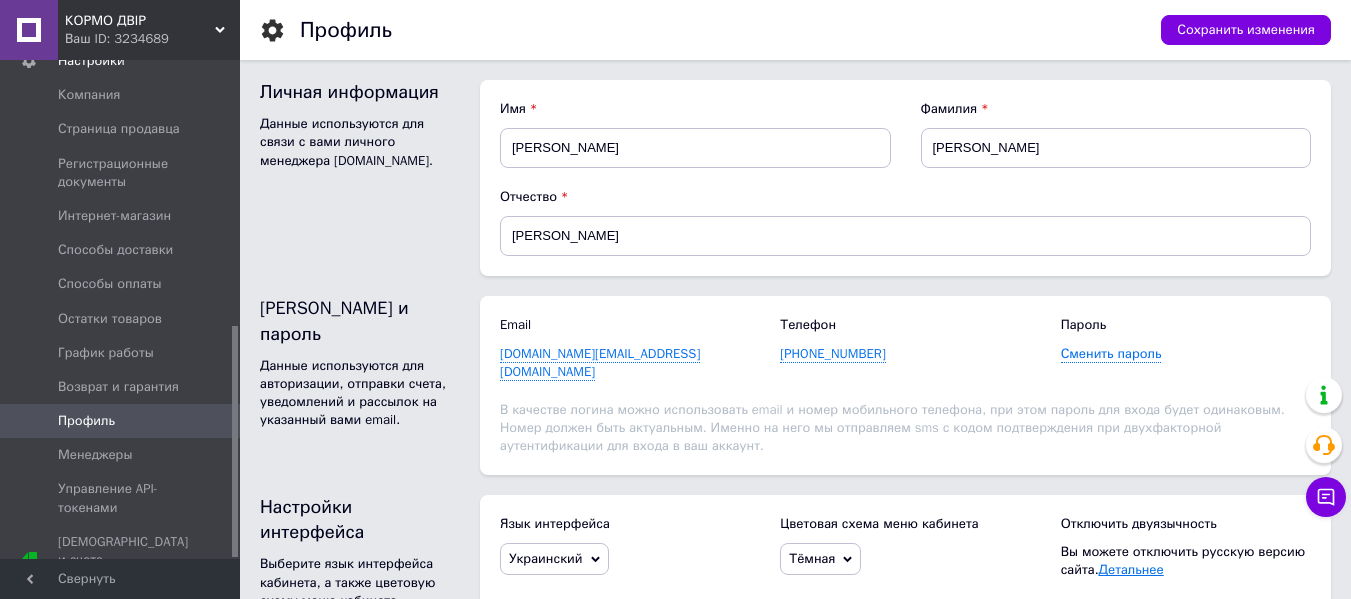click on "Детальнее" at bounding box center (1131, 569) 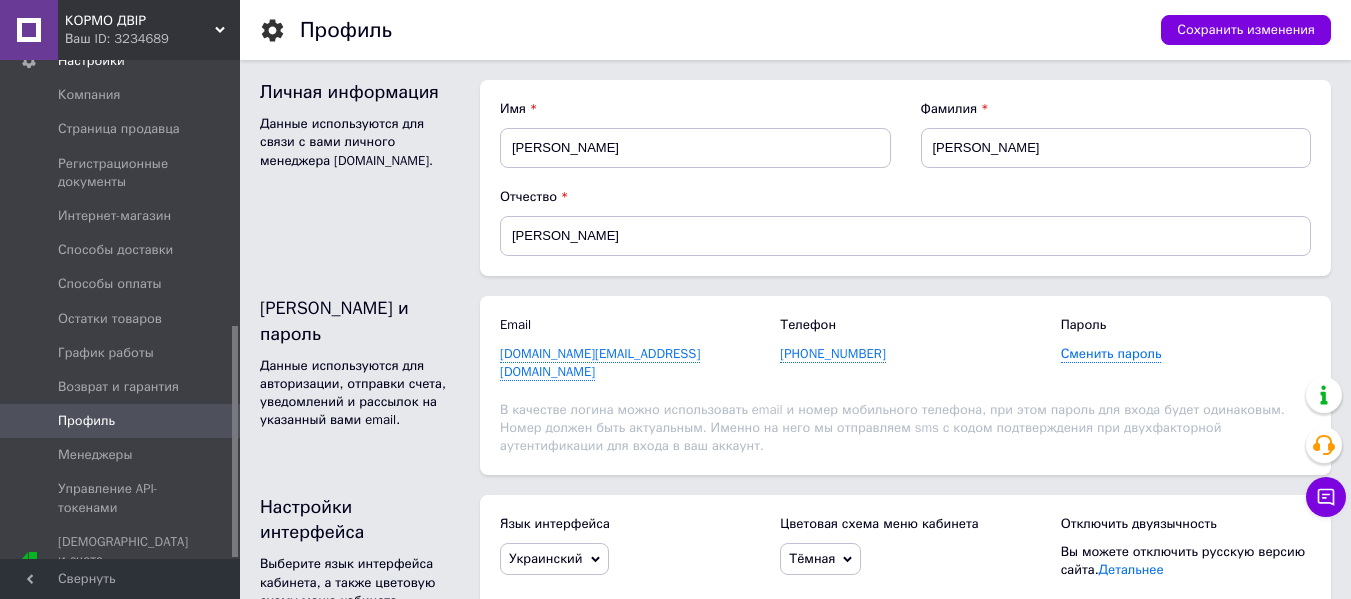 scroll, scrollTop: 53, scrollLeft: 0, axis: vertical 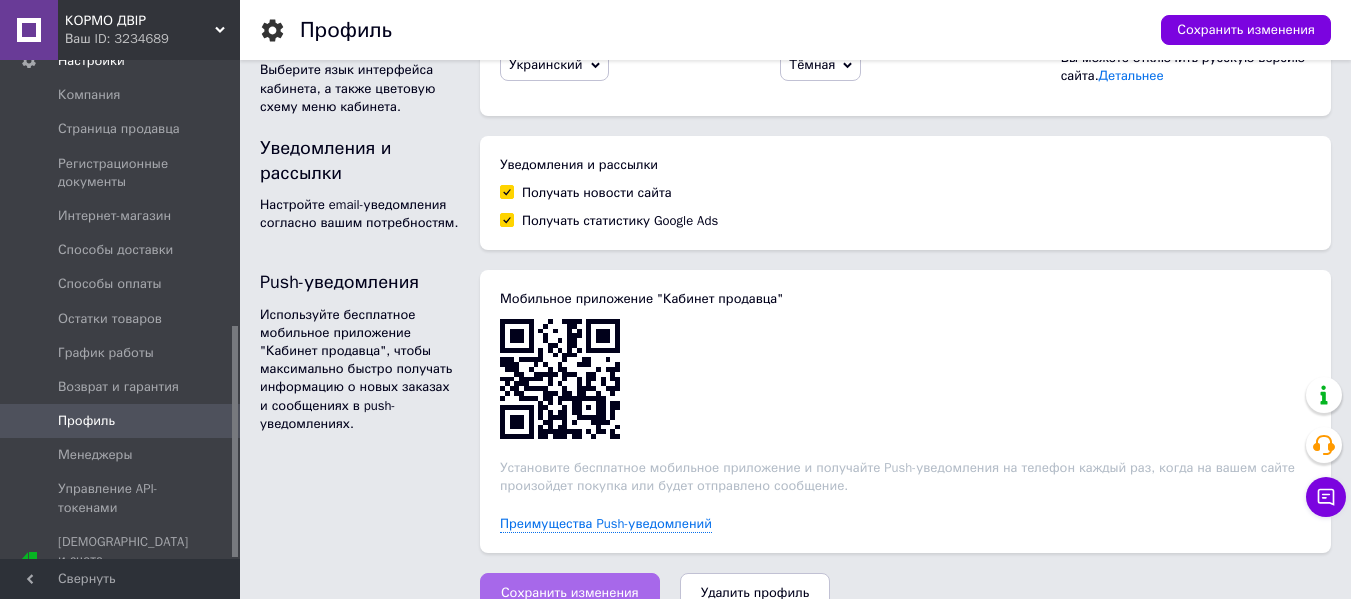 click on "Сохранить изменения" at bounding box center (570, 593) 